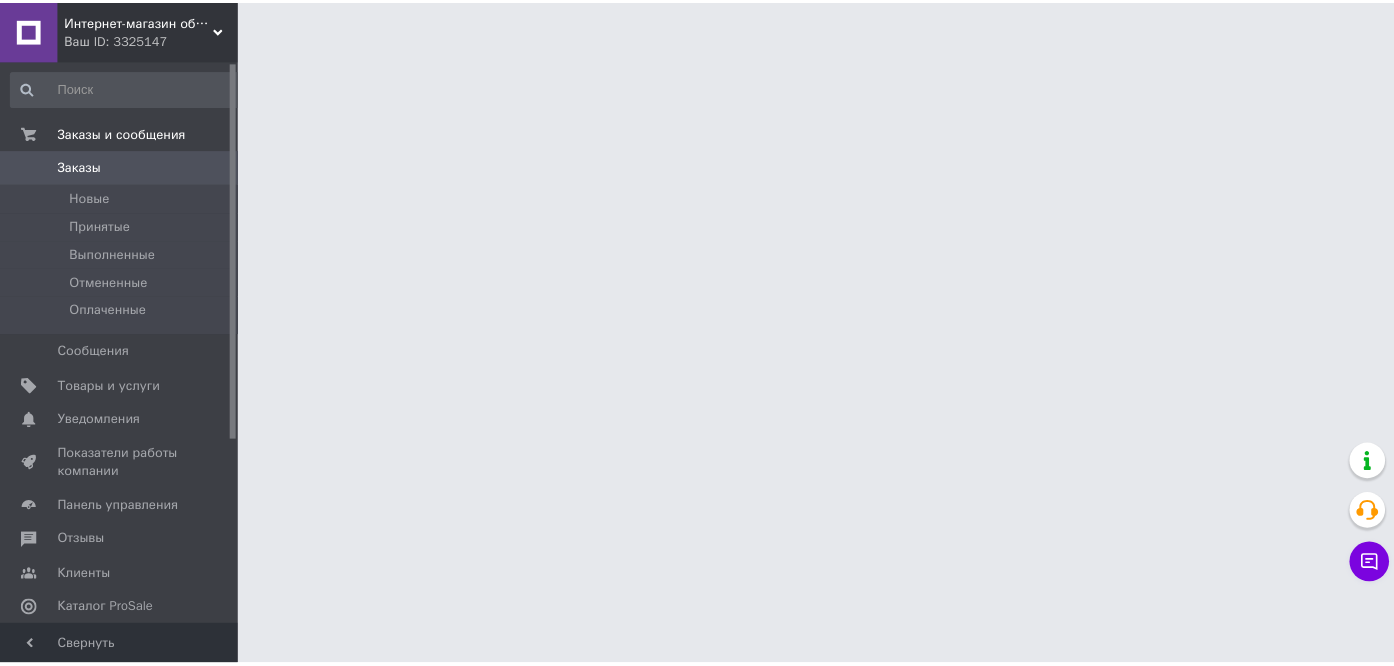 scroll, scrollTop: 0, scrollLeft: 0, axis: both 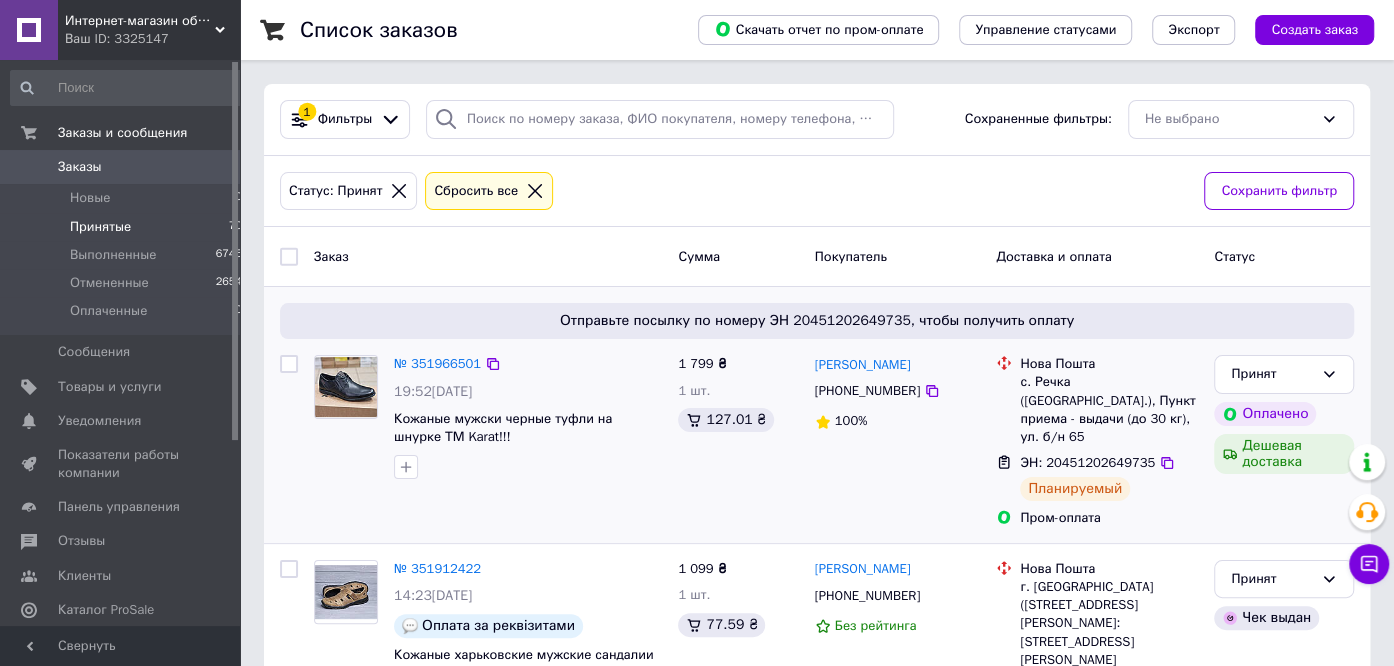 click at bounding box center [346, 387] 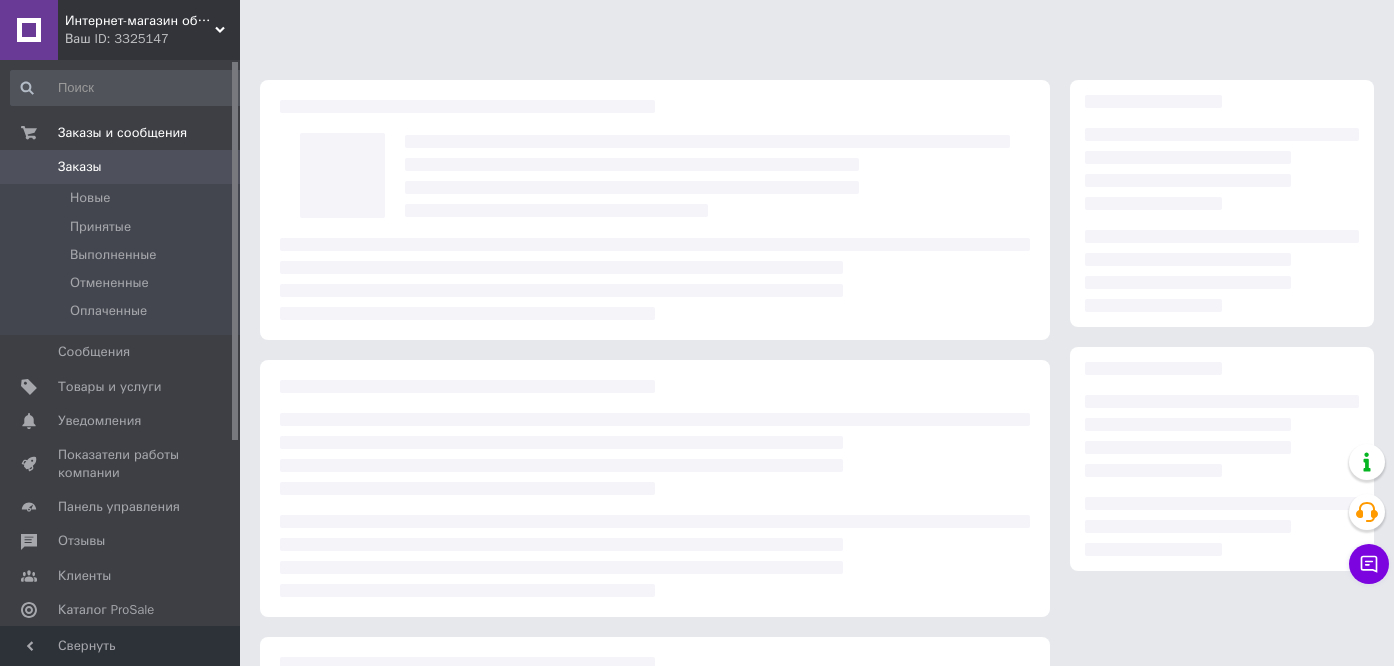 scroll, scrollTop: 0, scrollLeft: 0, axis: both 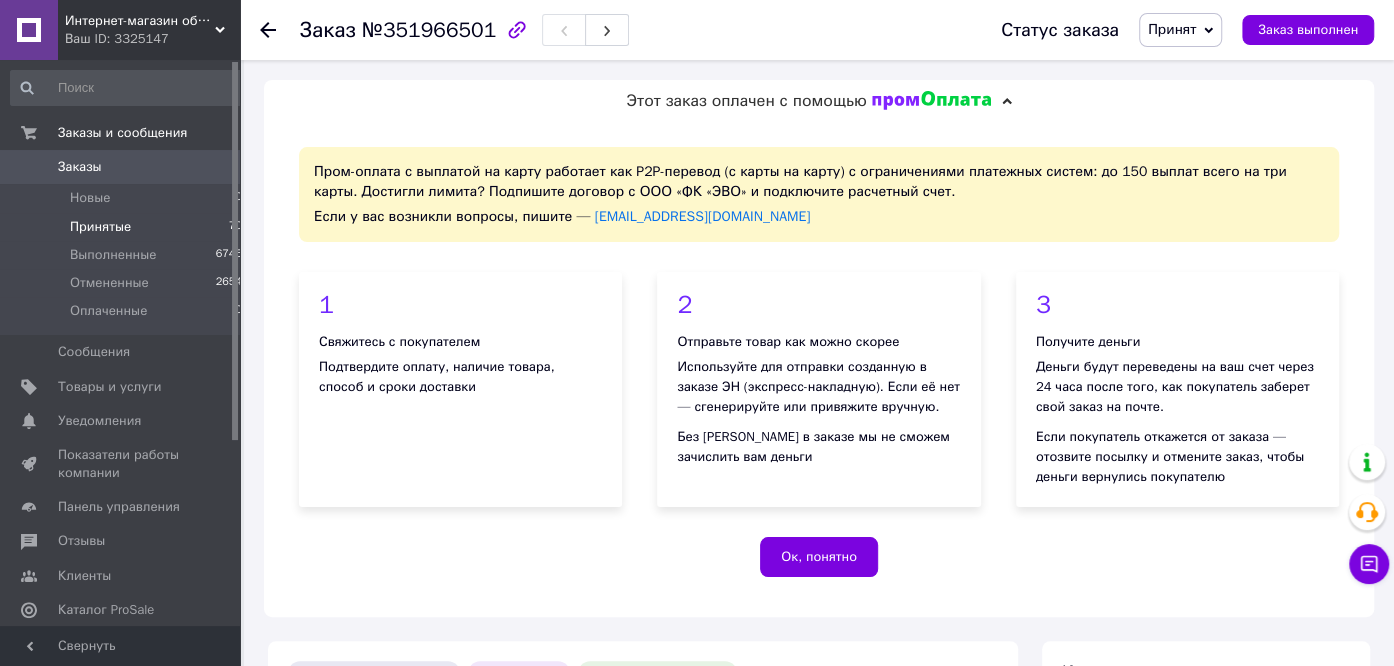 click on "Принятые" at bounding box center (100, 227) 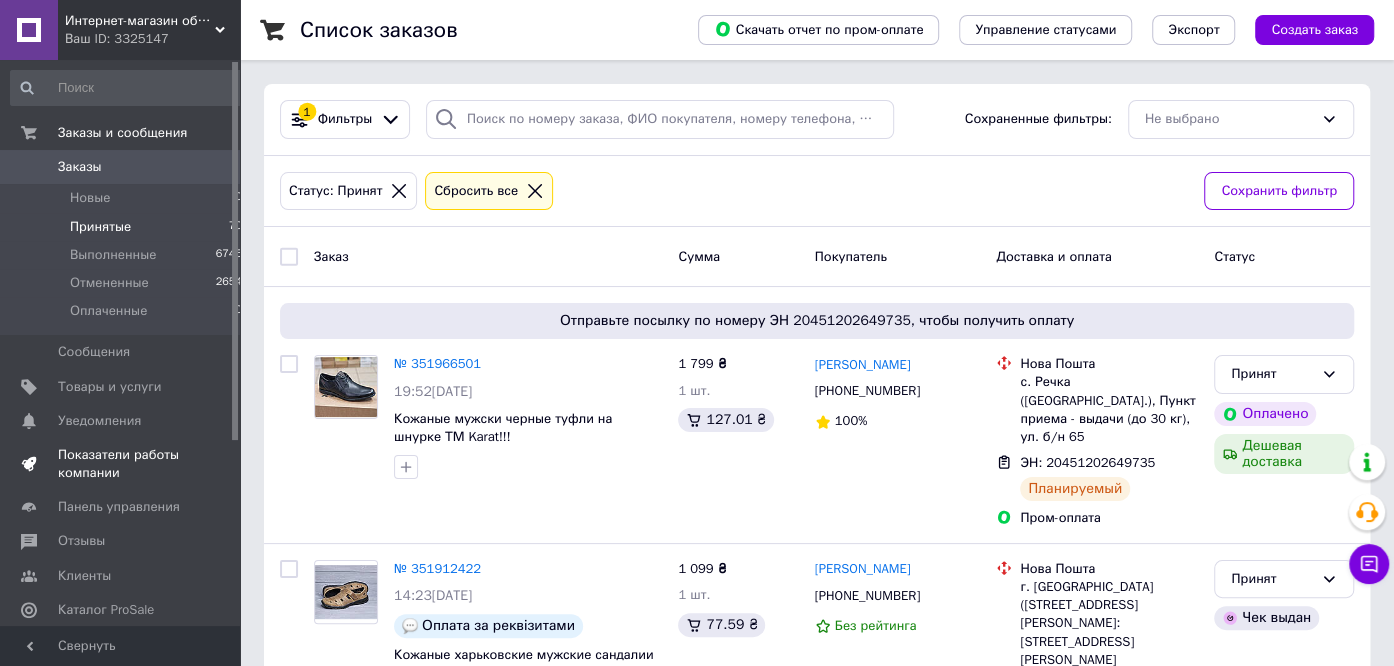 click on "Показатели работы компании" at bounding box center [121, 464] 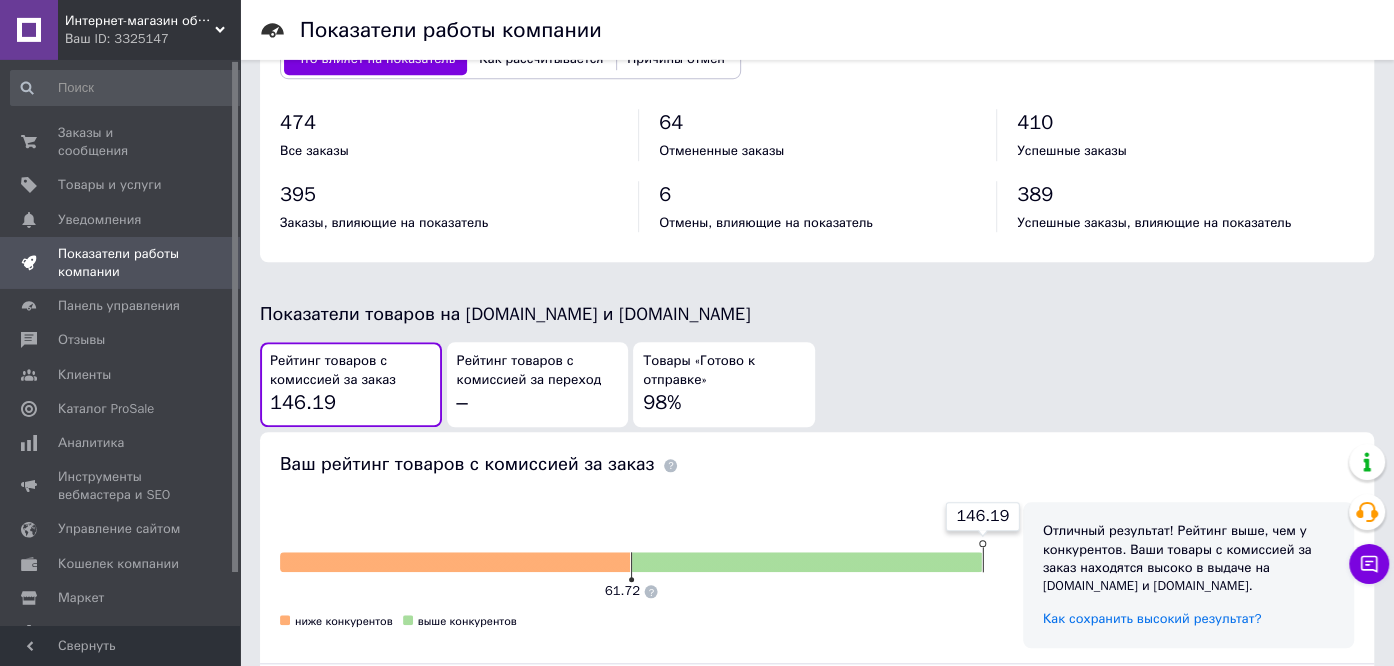 scroll, scrollTop: 679, scrollLeft: 0, axis: vertical 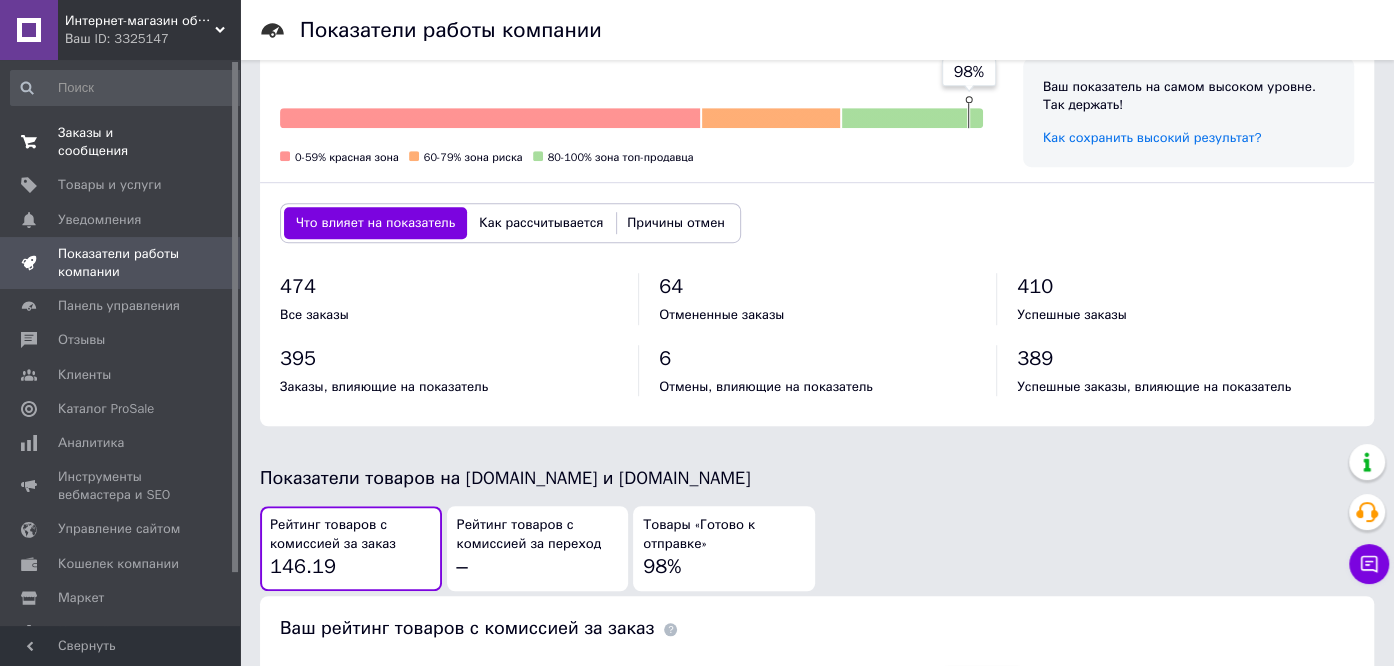 click on "Заказы и сообщения" at bounding box center (121, 142) 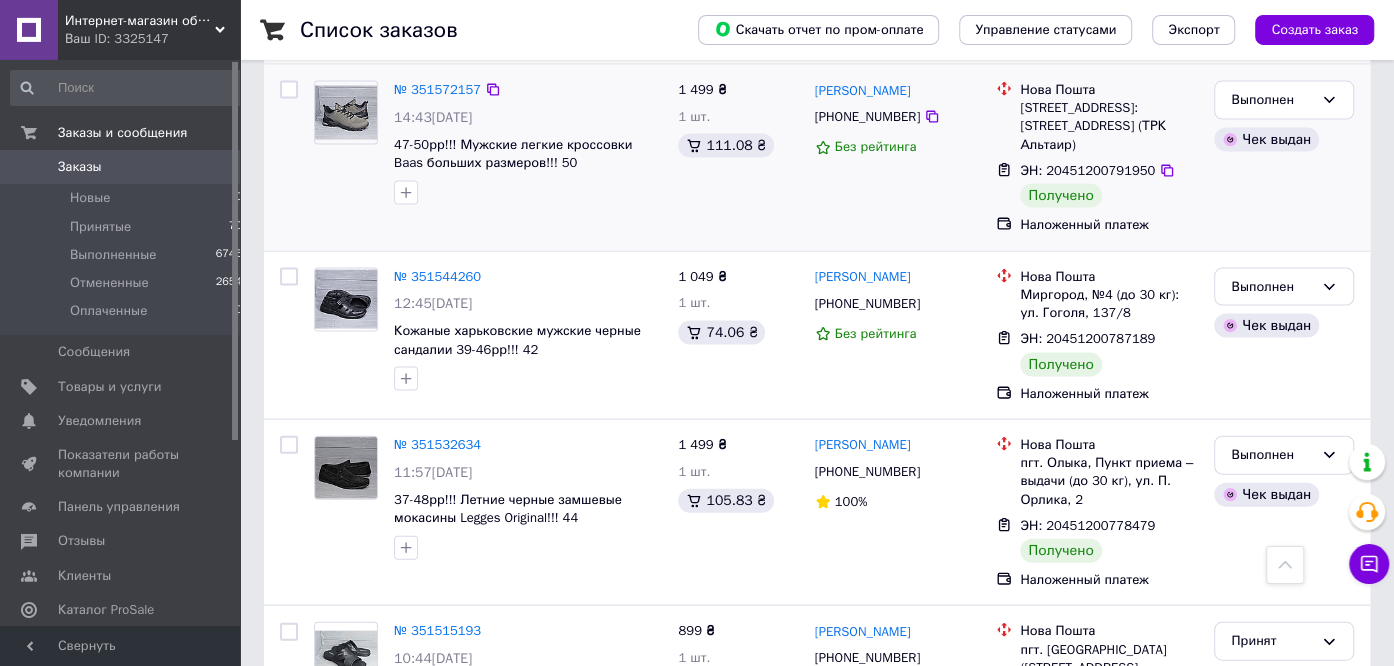 scroll, scrollTop: 2534, scrollLeft: 0, axis: vertical 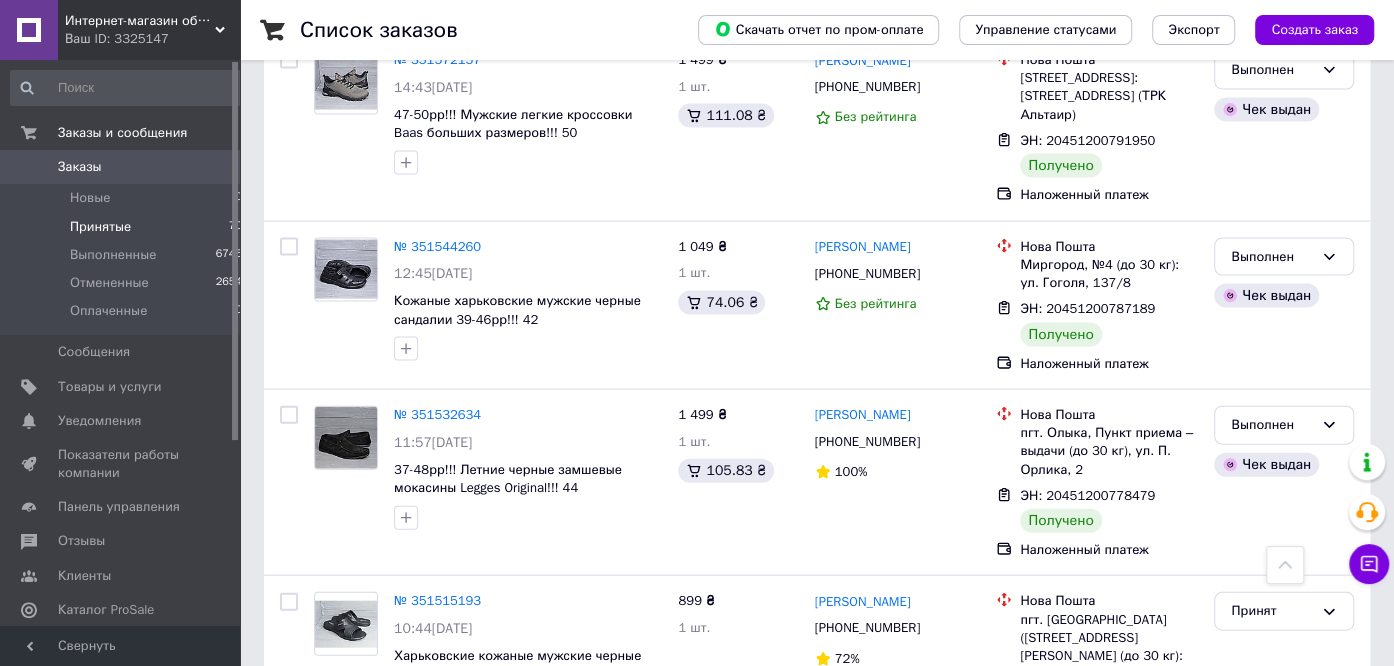 click on "Принятые" at bounding box center (100, 227) 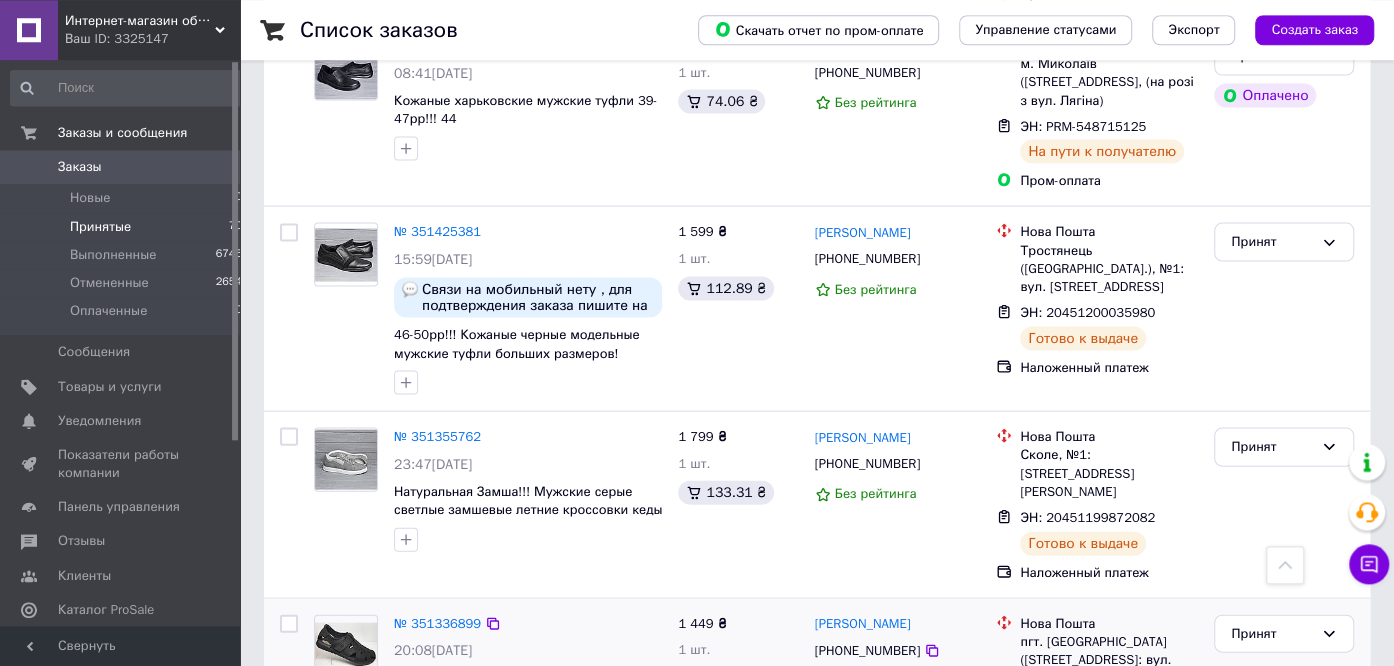 scroll, scrollTop: 2534, scrollLeft: 0, axis: vertical 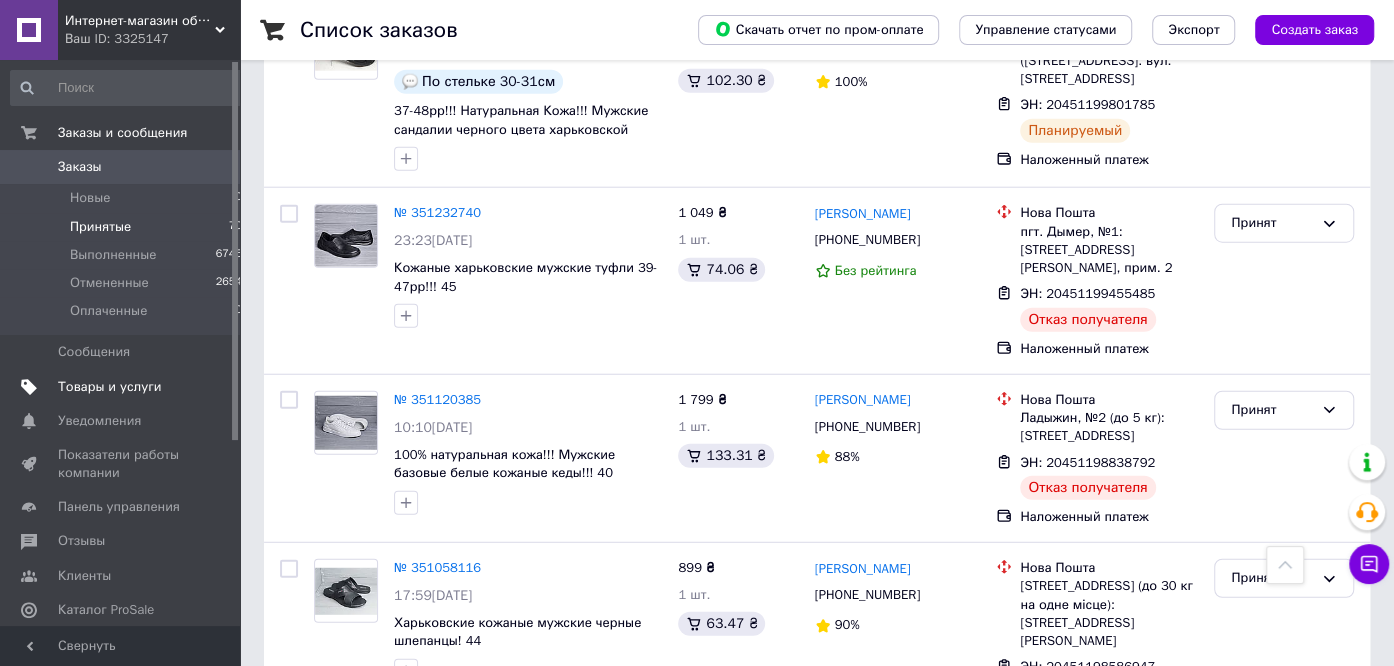 click on "Товары и услуги" at bounding box center [127, 387] 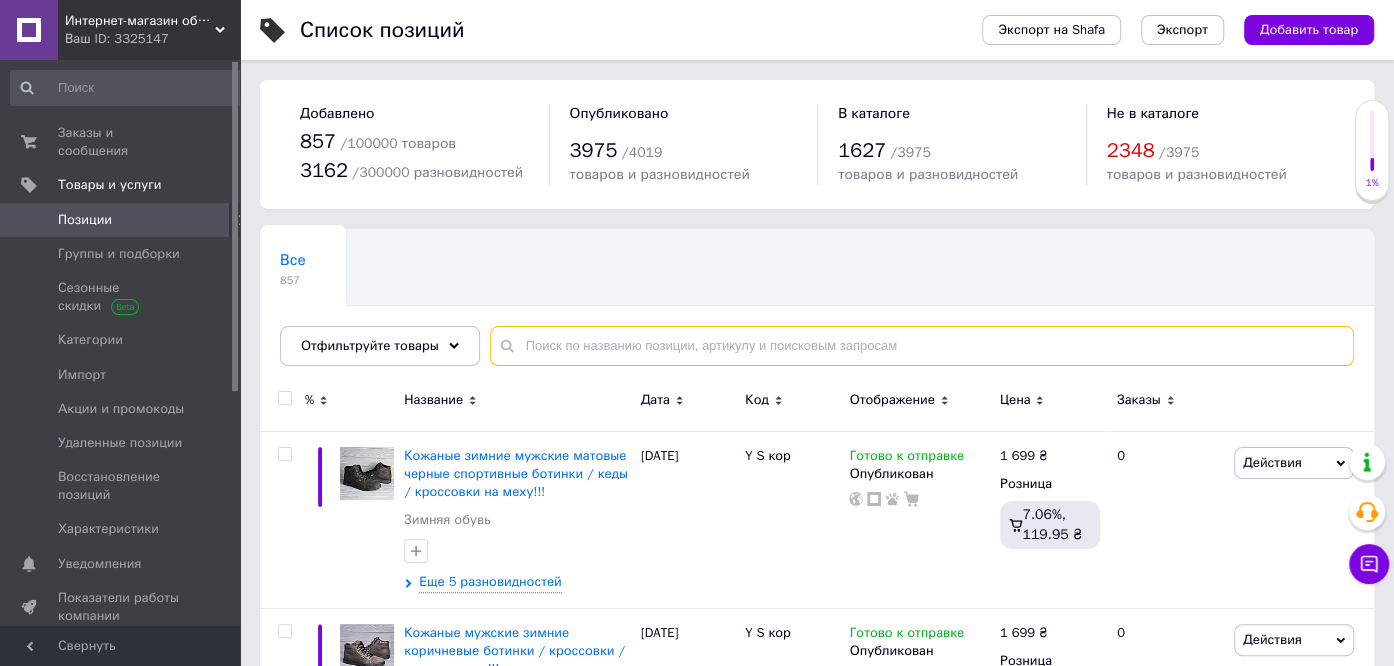 click at bounding box center (922, 346) 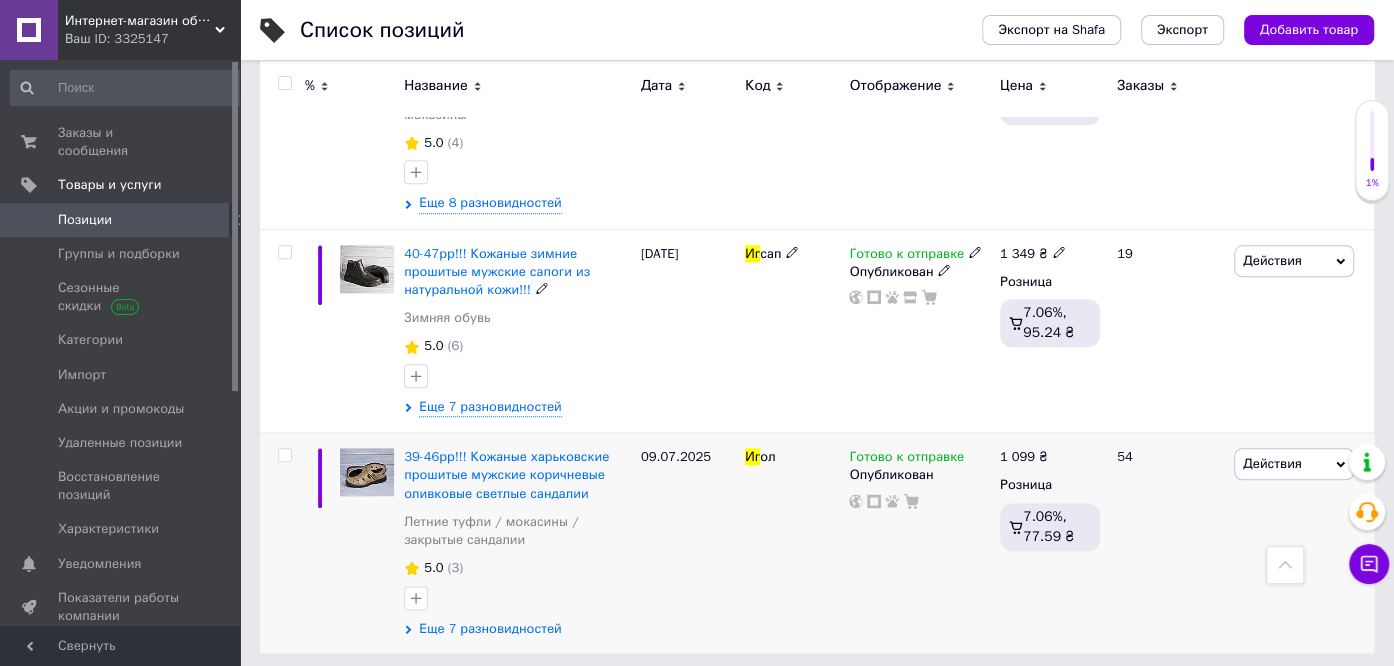 scroll, scrollTop: 1255, scrollLeft: 0, axis: vertical 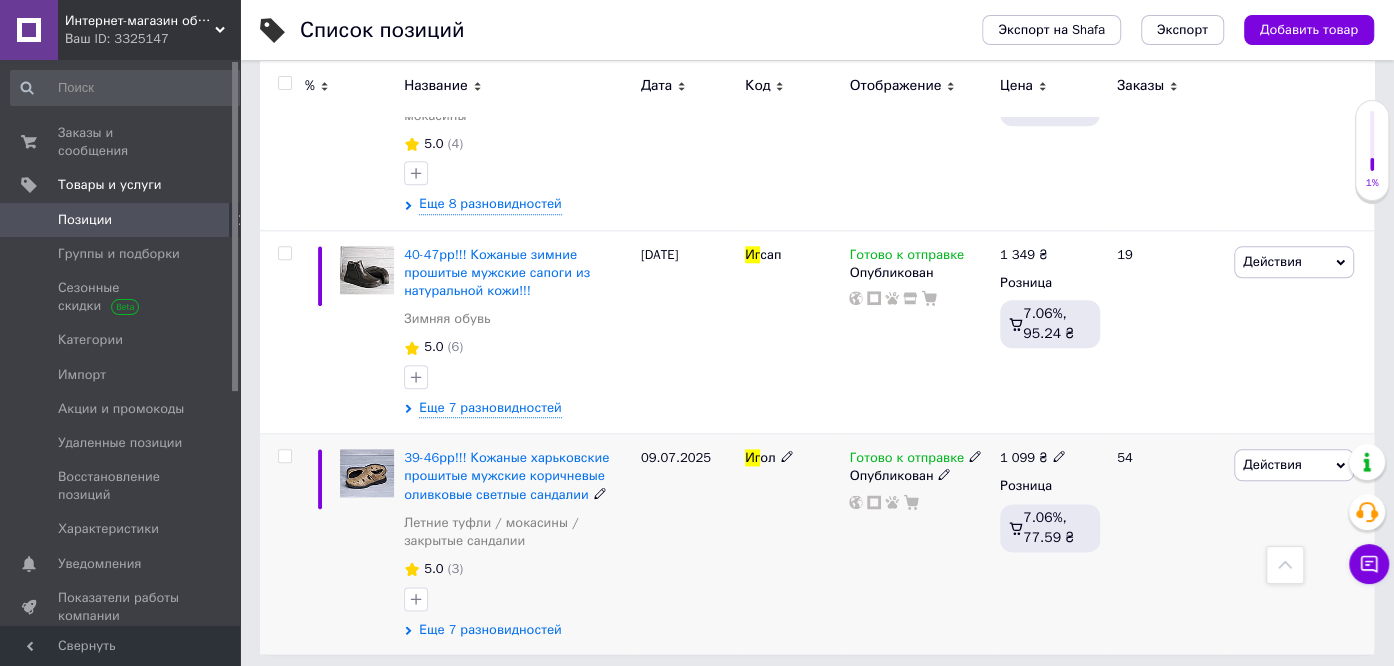 click on "Еще 7 разновидностей" at bounding box center (490, 630) 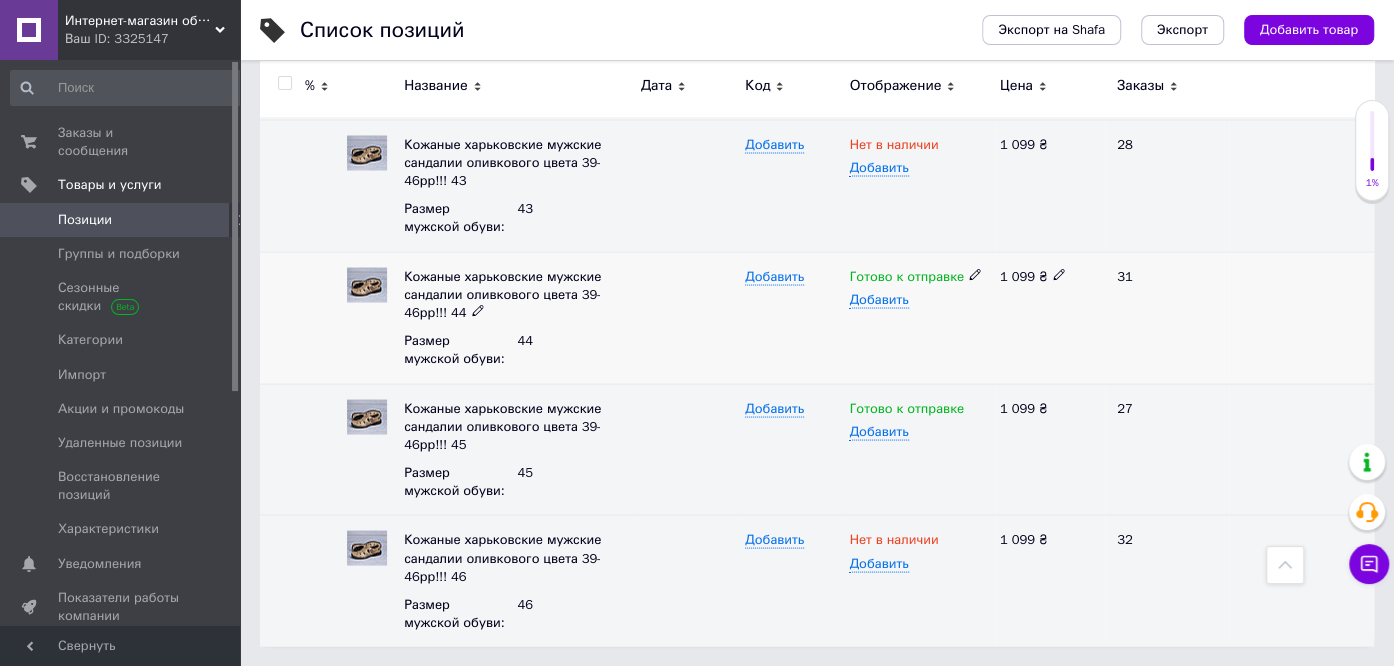 scroll, scrollTop: 2198, scrollLeft: 0, axis: vertical 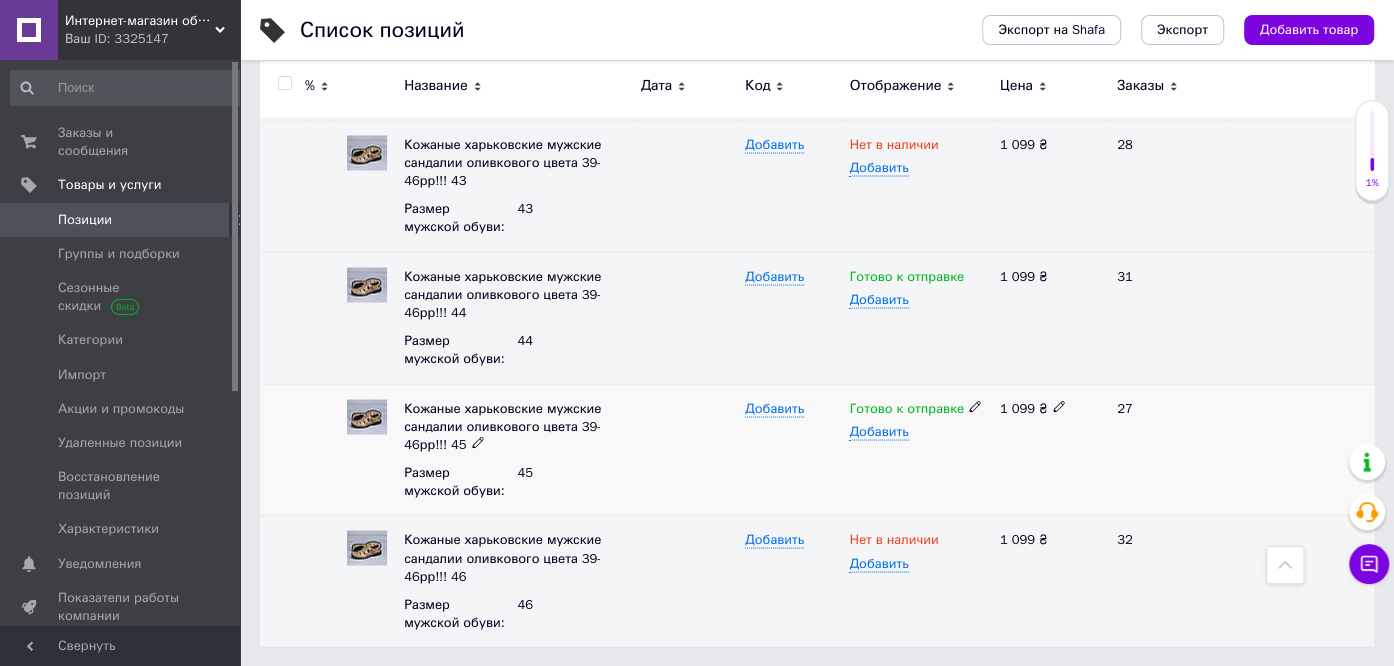click 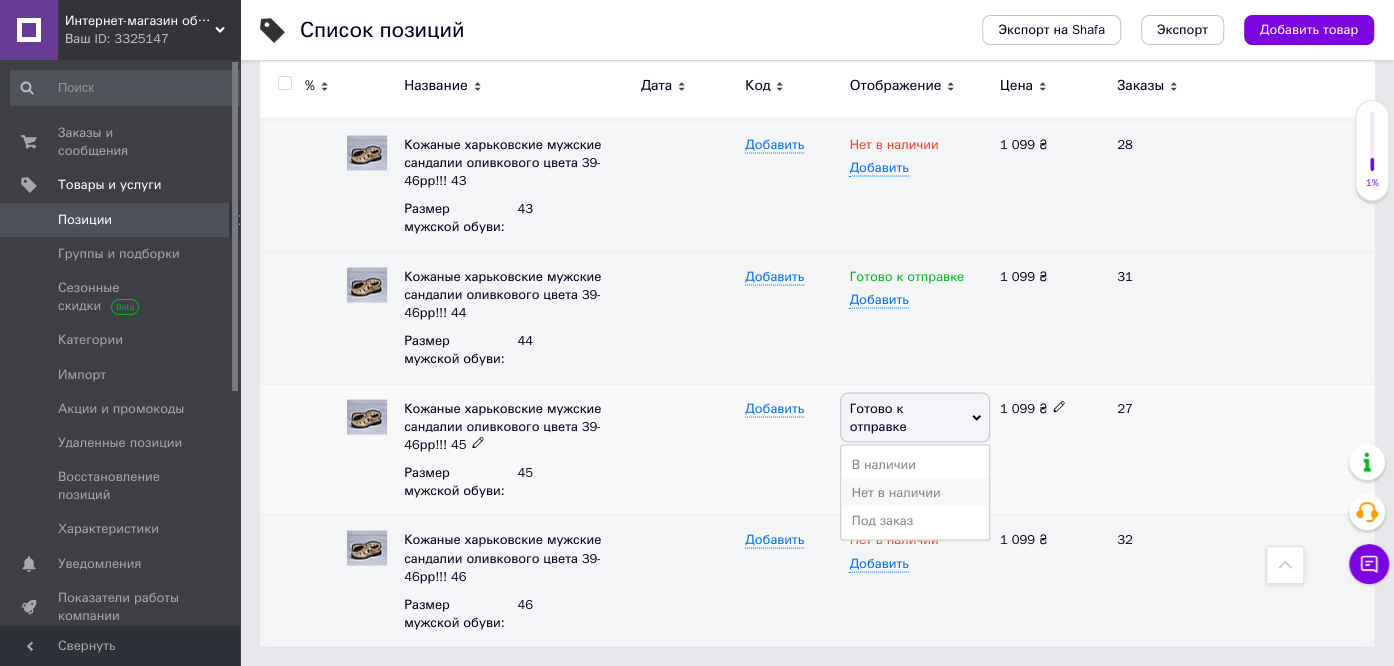 click on "Нет в наличии" at bounding box center (914, 492) 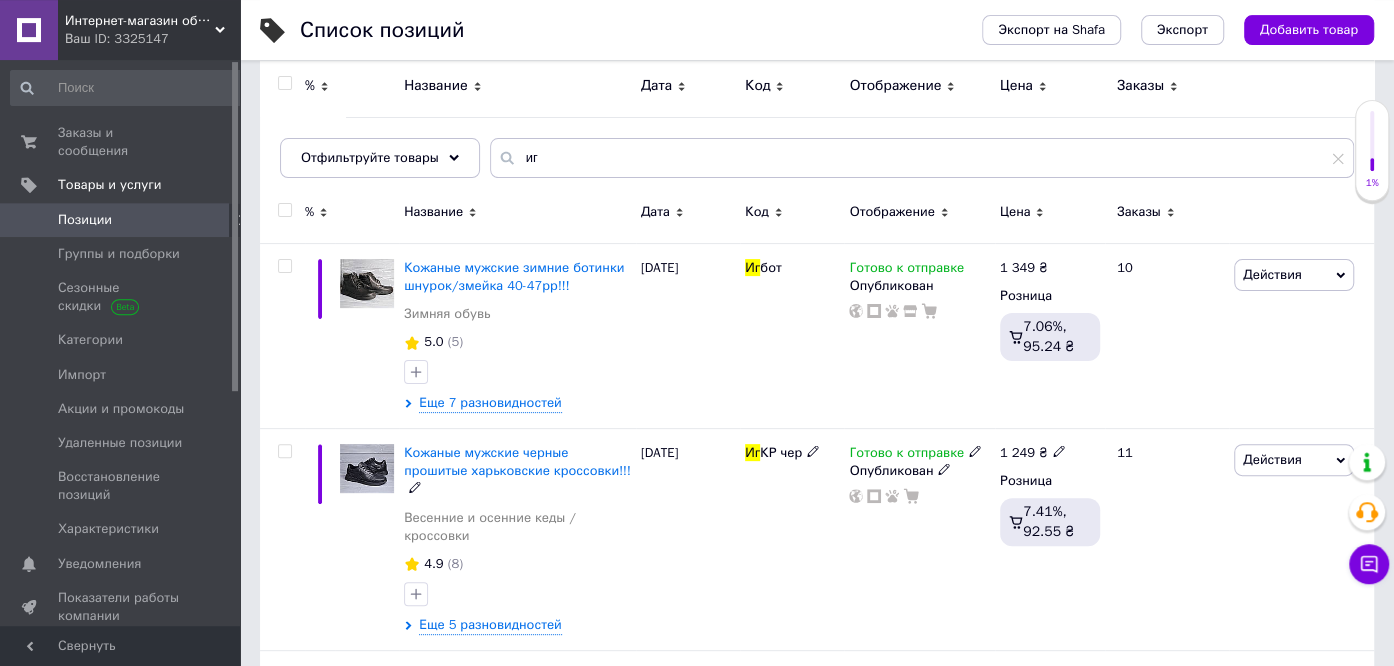 scroll, scrollTop: 0, scrollLeft: 0, axis: both 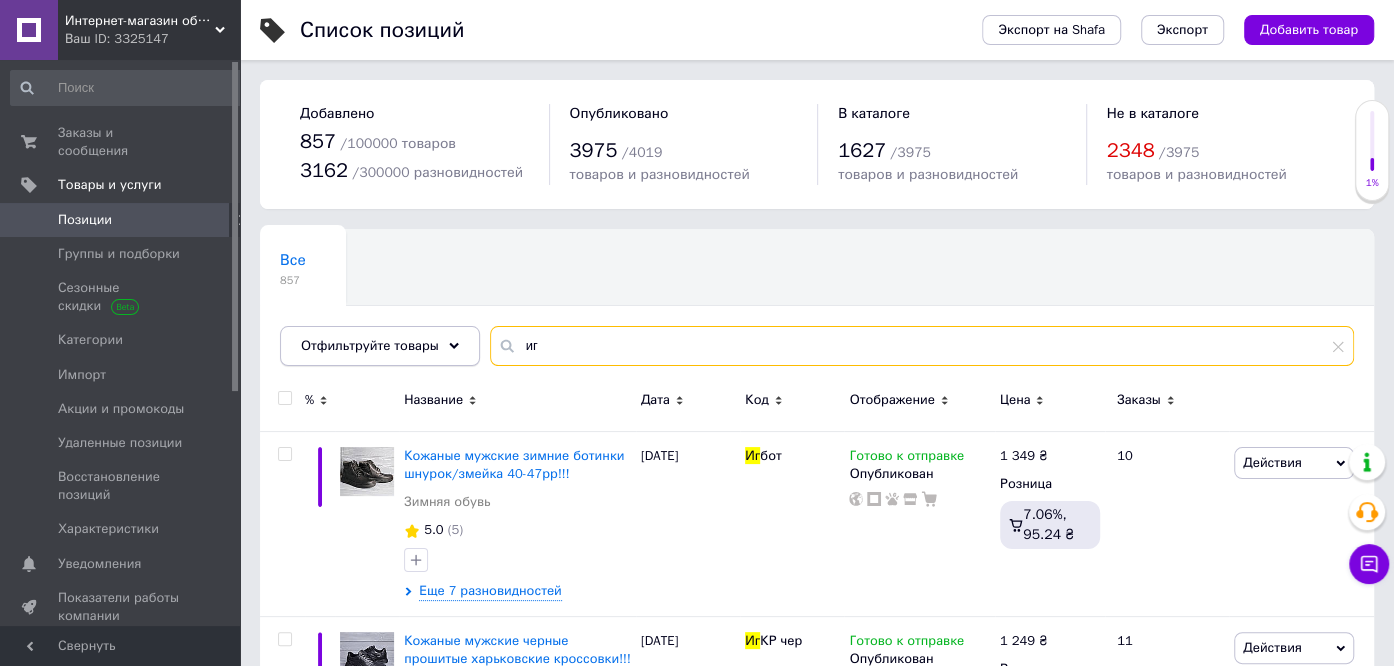 drag, startPoint x: 550, startPoint y: 341, endPoint x: 417, endPoint y: 354, distance: 133.63383 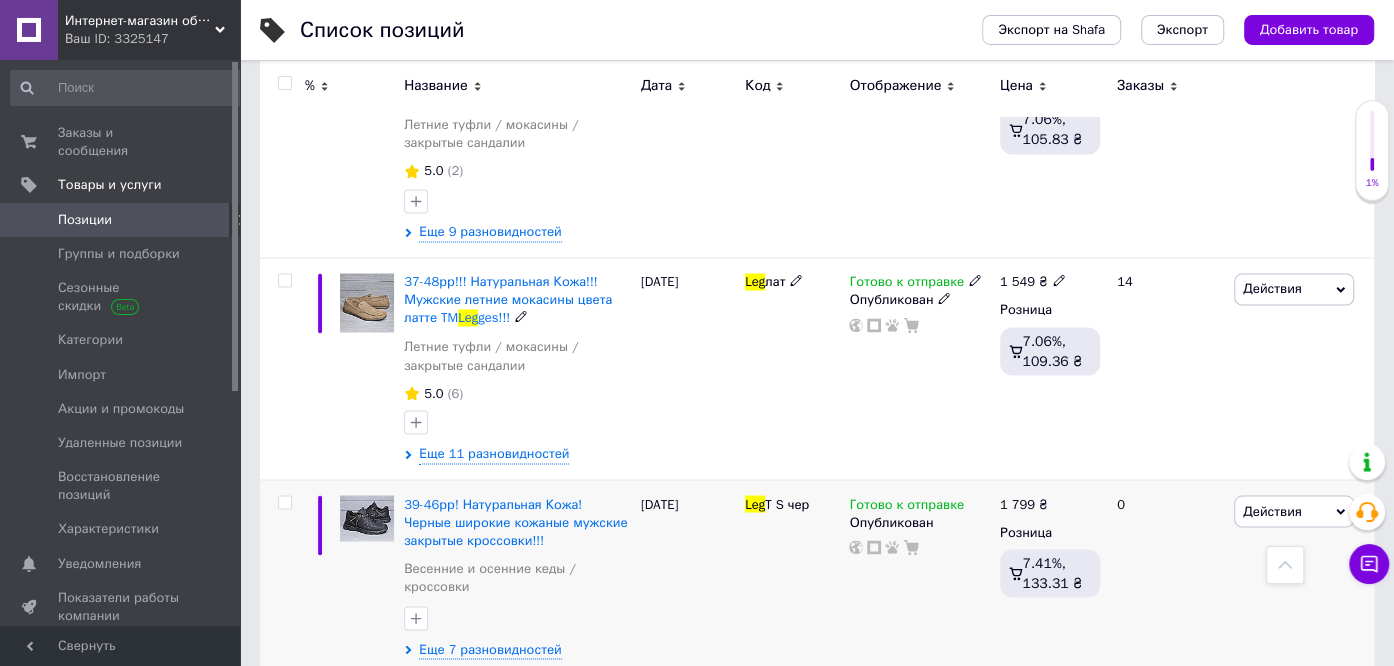 scroll, scrollTop: 1976, scrollLeft: 0, axis: vertical 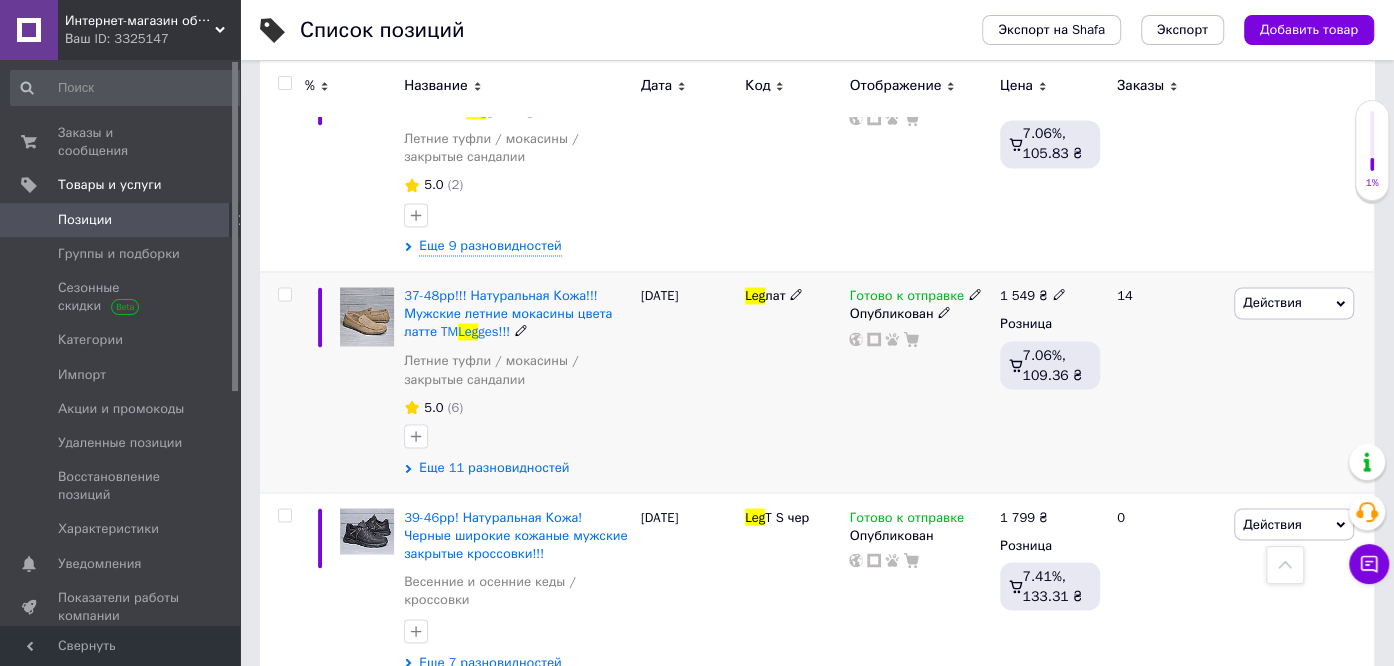 type on "Leg" 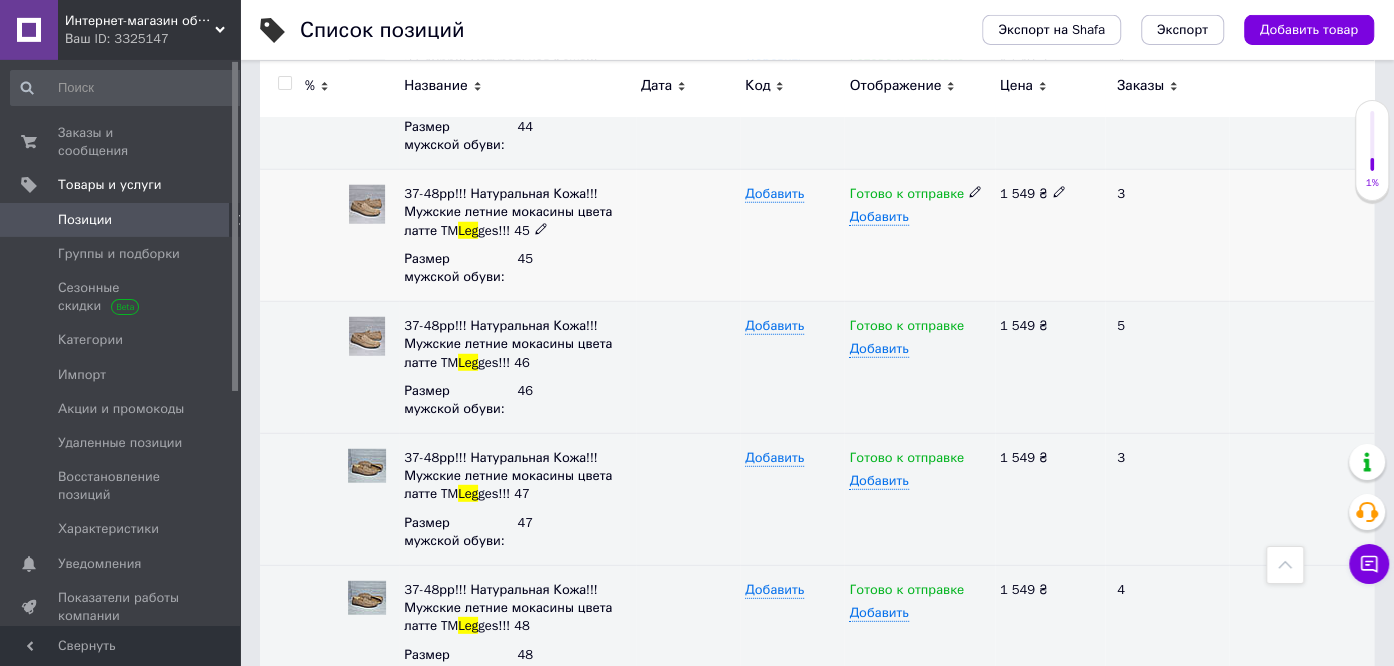 scroll, scrollTop: 3243, scrollLeft: 0, axis: vertical 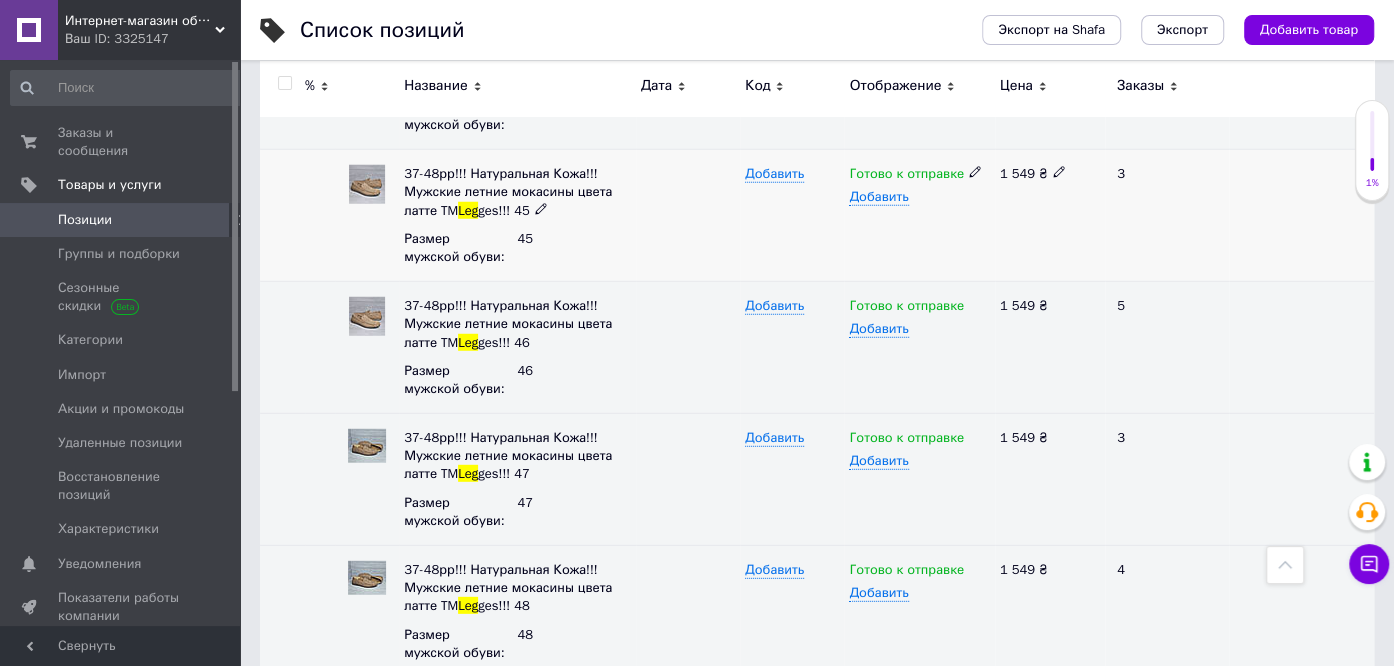 click 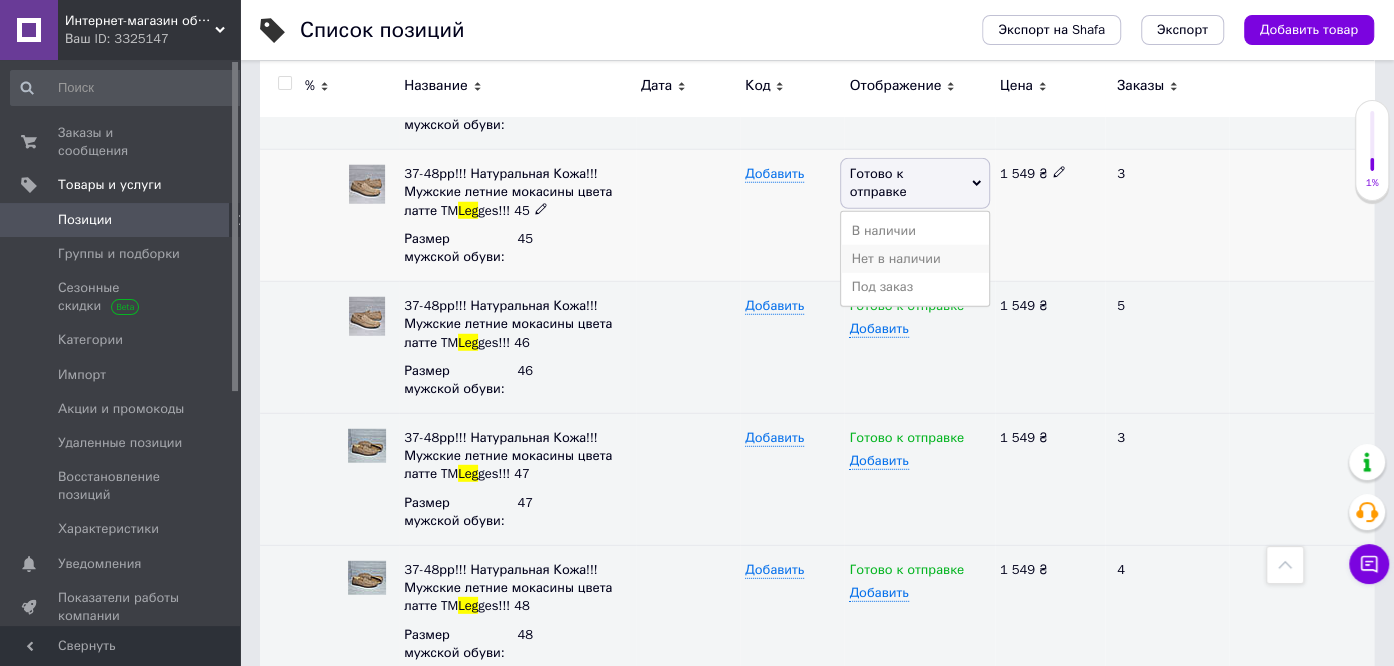 click on "Нет в наличии" at bounding box center (914, 259) 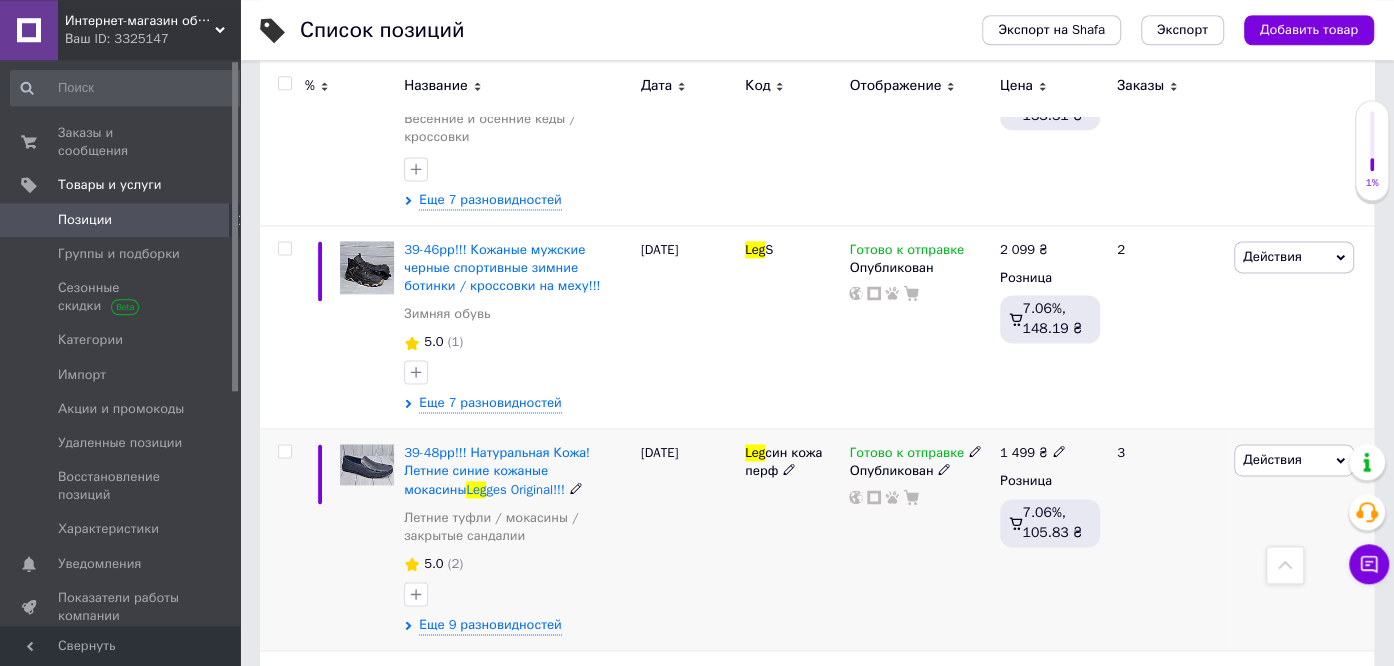 scroll, scrollTop: 1659, scrollLeft: 0, axis: vertical 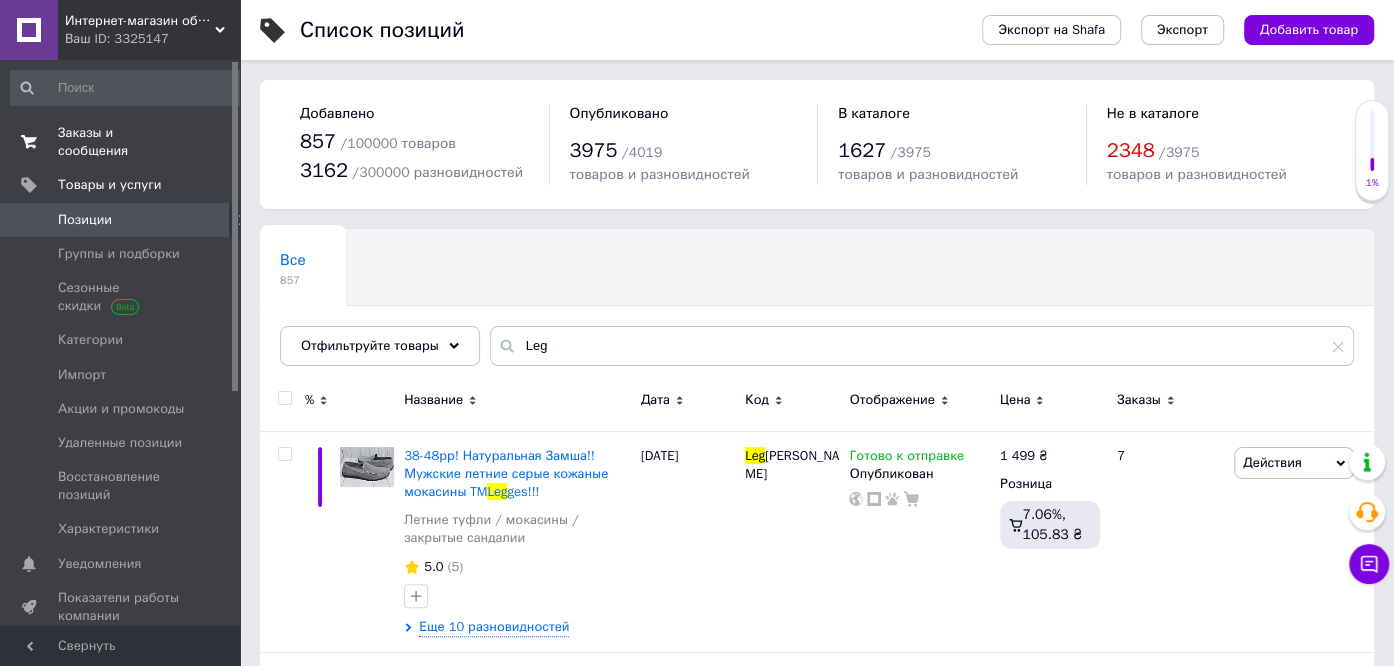 click on "Заказы и сообщения 0 0" at bounding box center (127, 142) 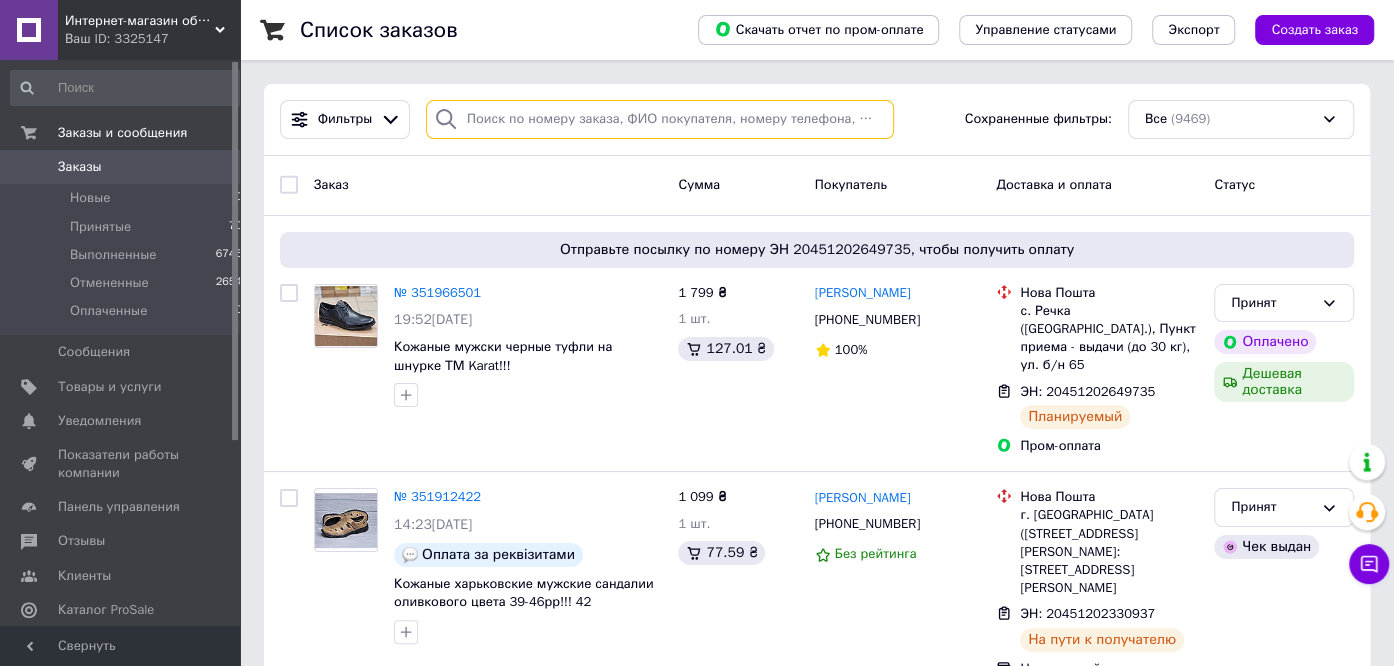 drag, startPoint x: 512, startPoint y: 117, endPoint x: 513, endPoint y: 138, distance: 21.023796 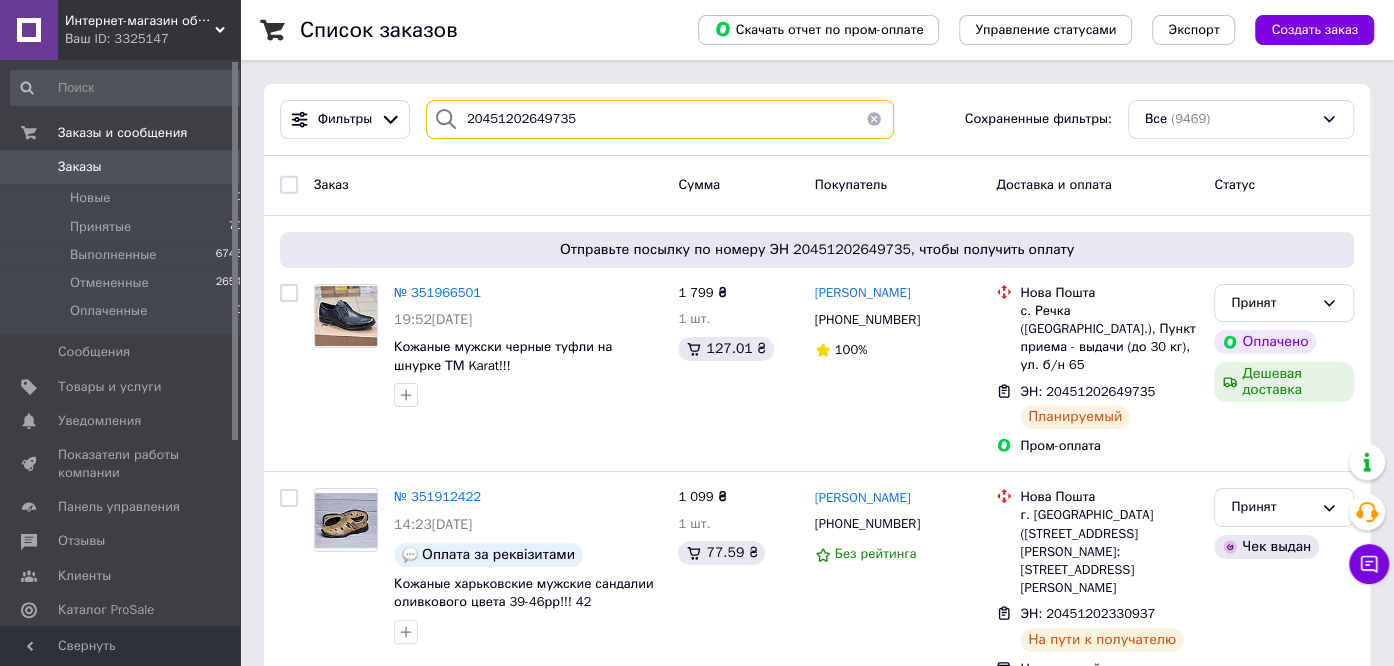 type on "20451202649735" 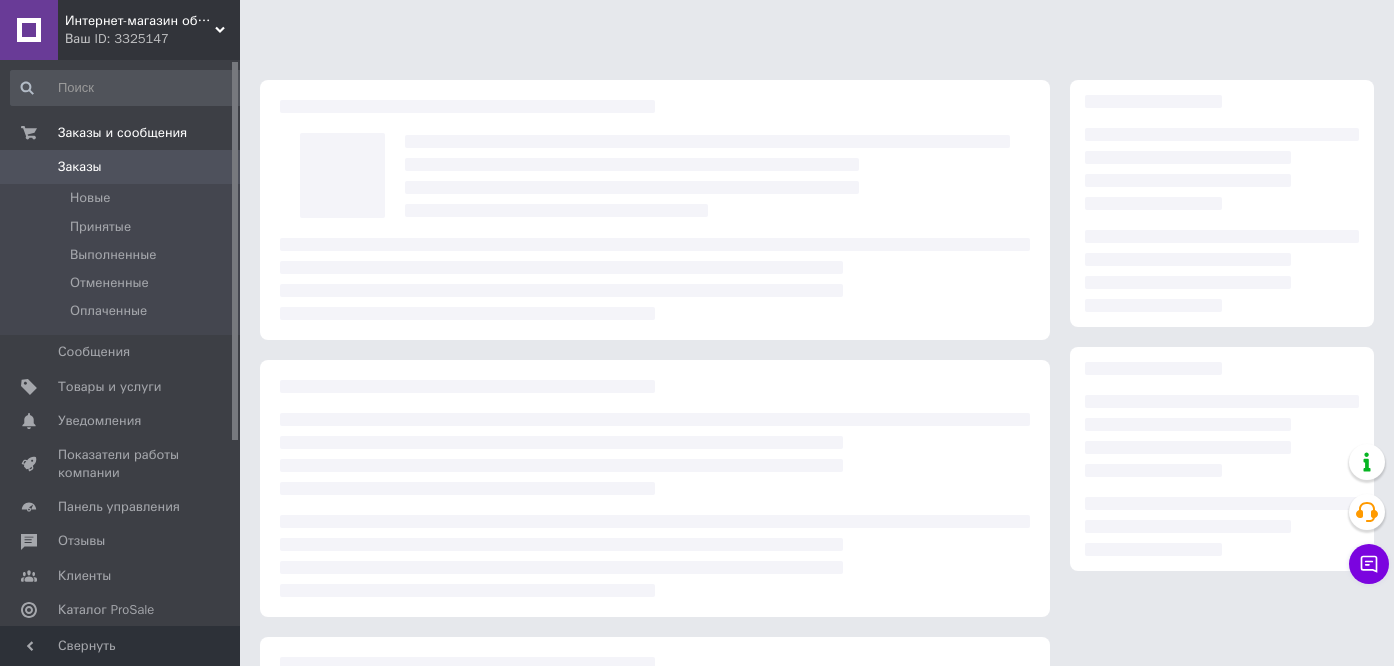 scroll, scrollTop: 0, scrollLeft: 0, axis: both 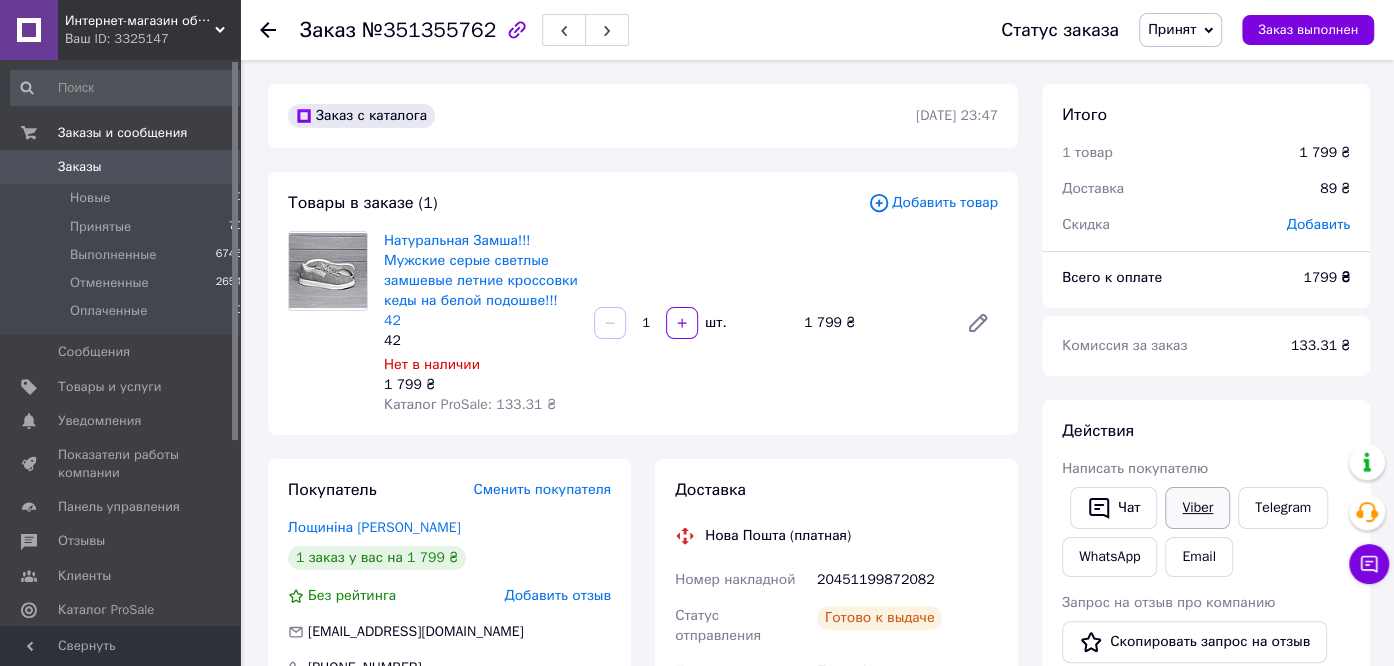 click on "Viber" at bounding box center [1197, 508] 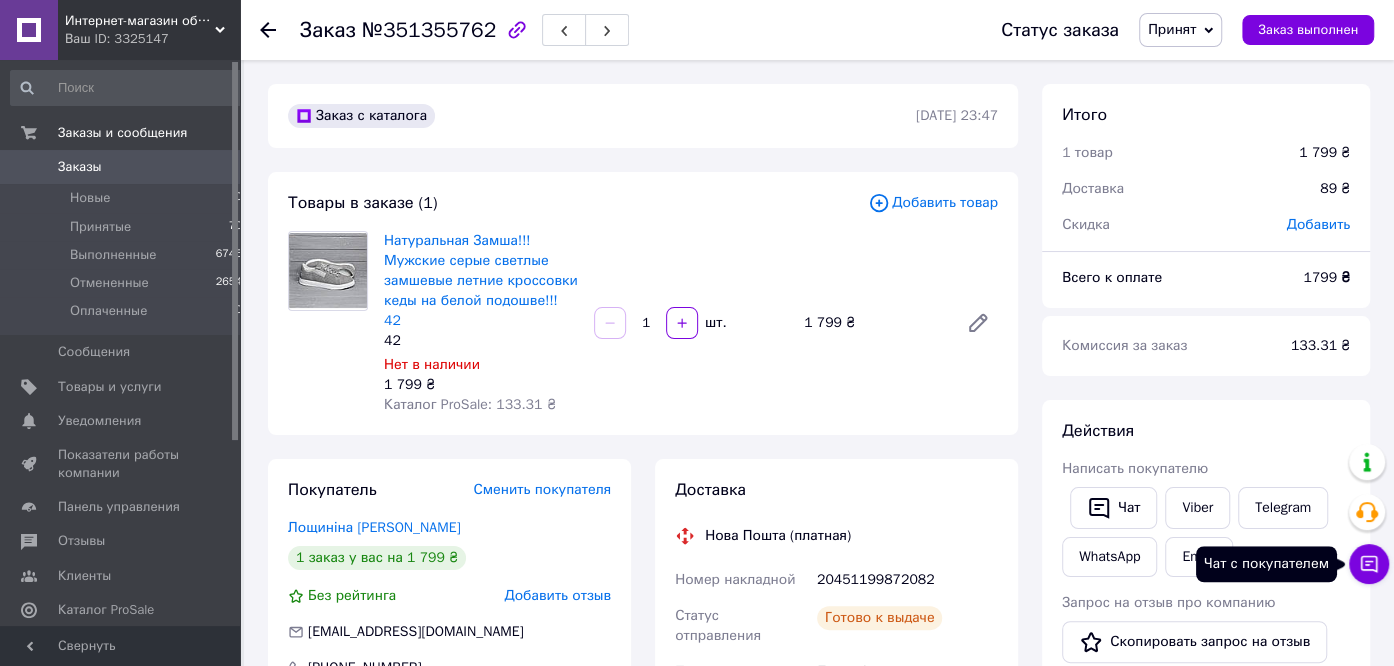 click on "Чат с покупателем" at bounding box center (1369, 564) 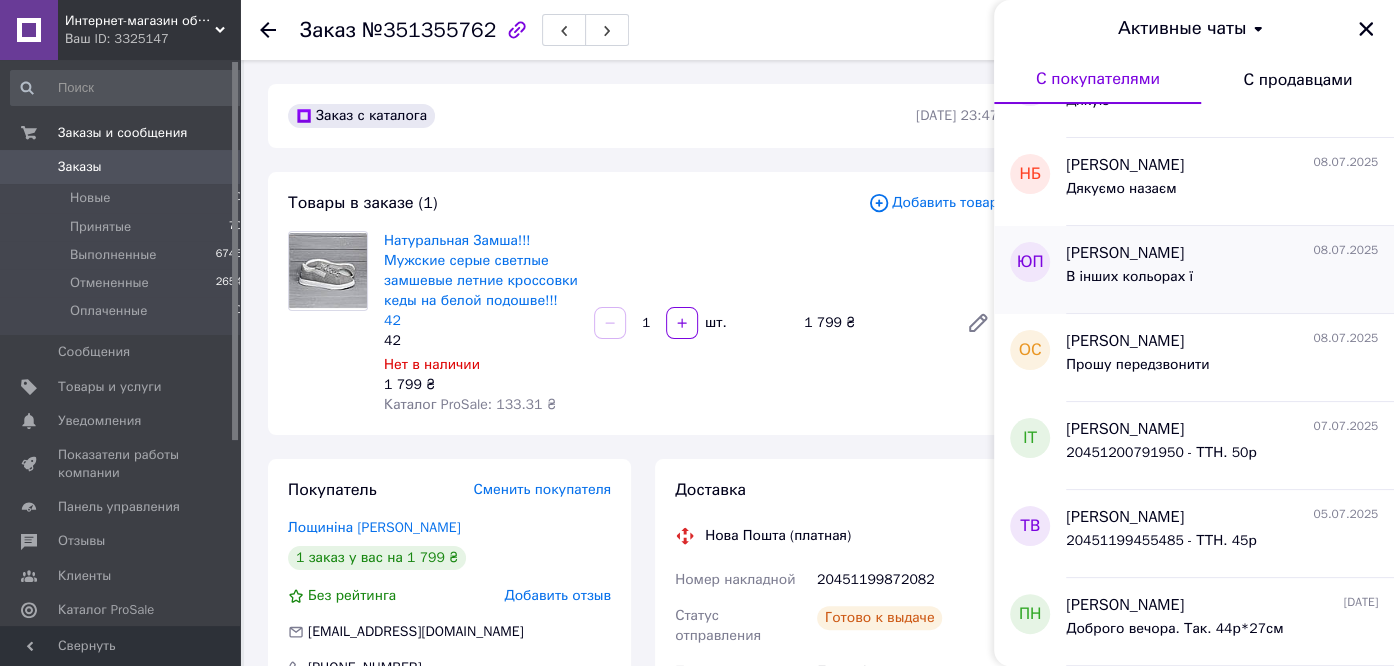 scroll, scrollTop: 327, scrollLeft: 0, axis: vertical 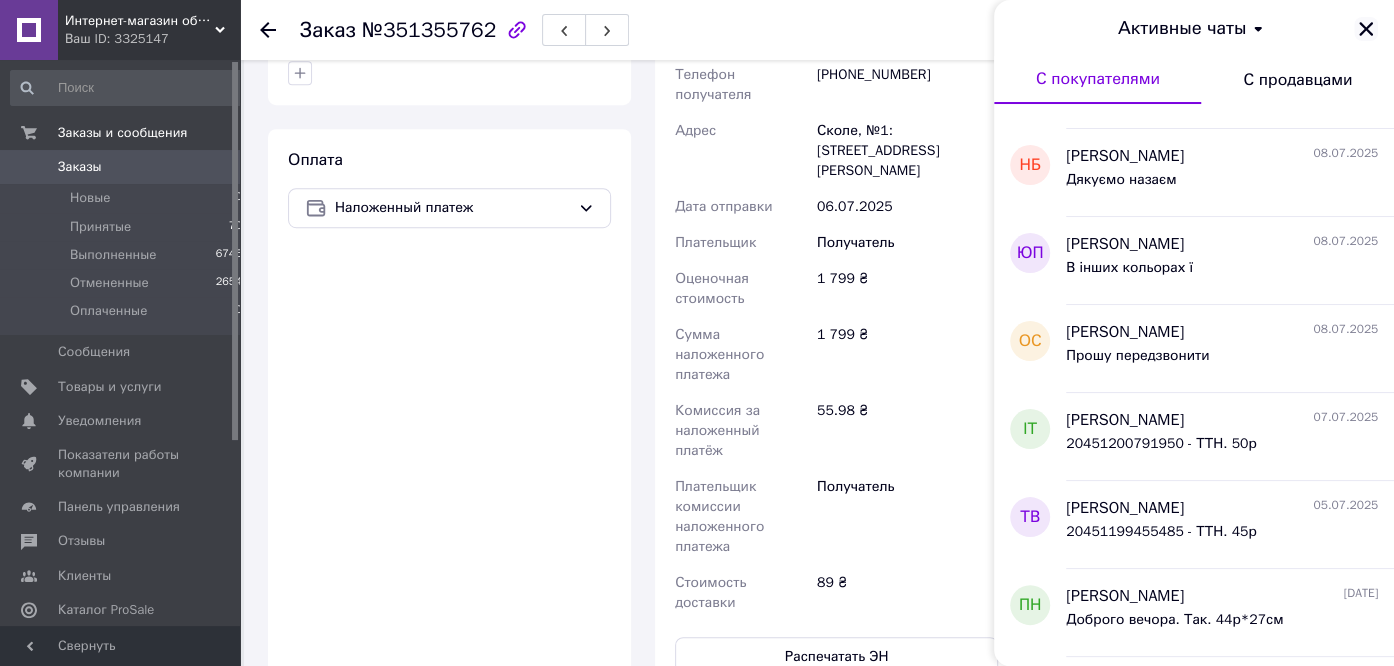 click 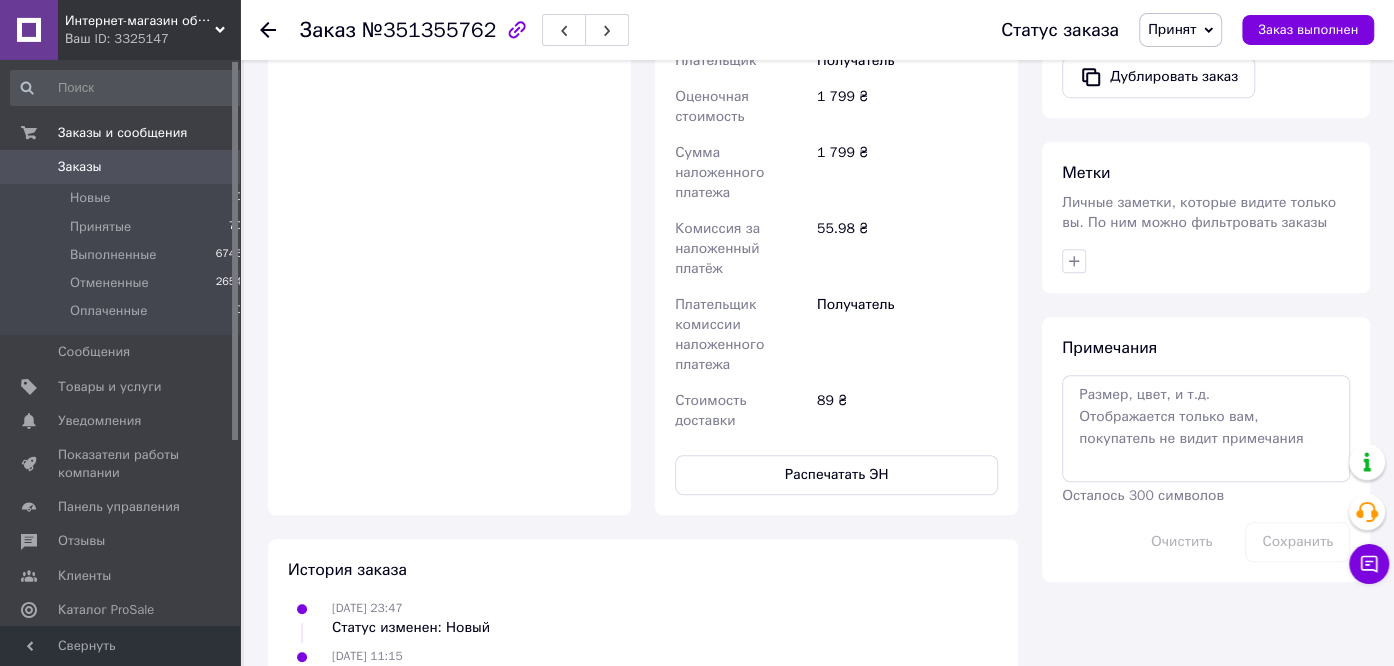scroll, scrollTop: 906, scrollLeft: 0, axis: vertical 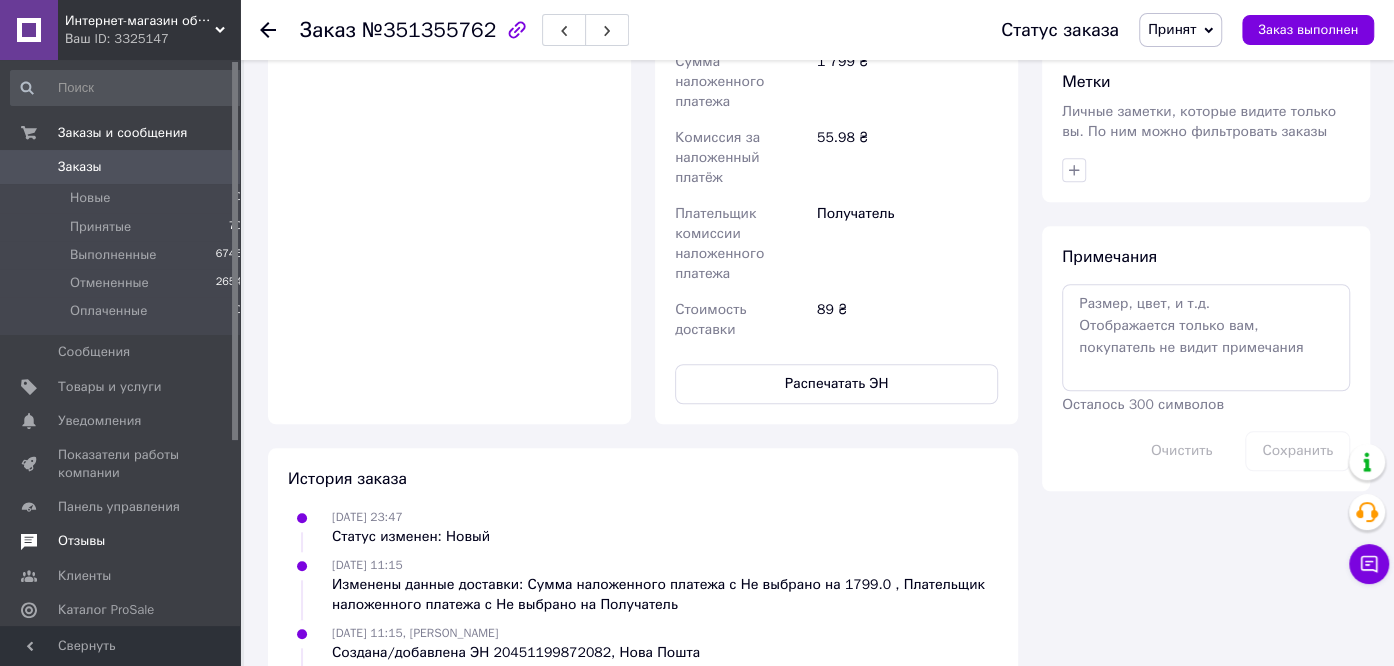 click on "Отзывы" at bounding box center [81, 541] 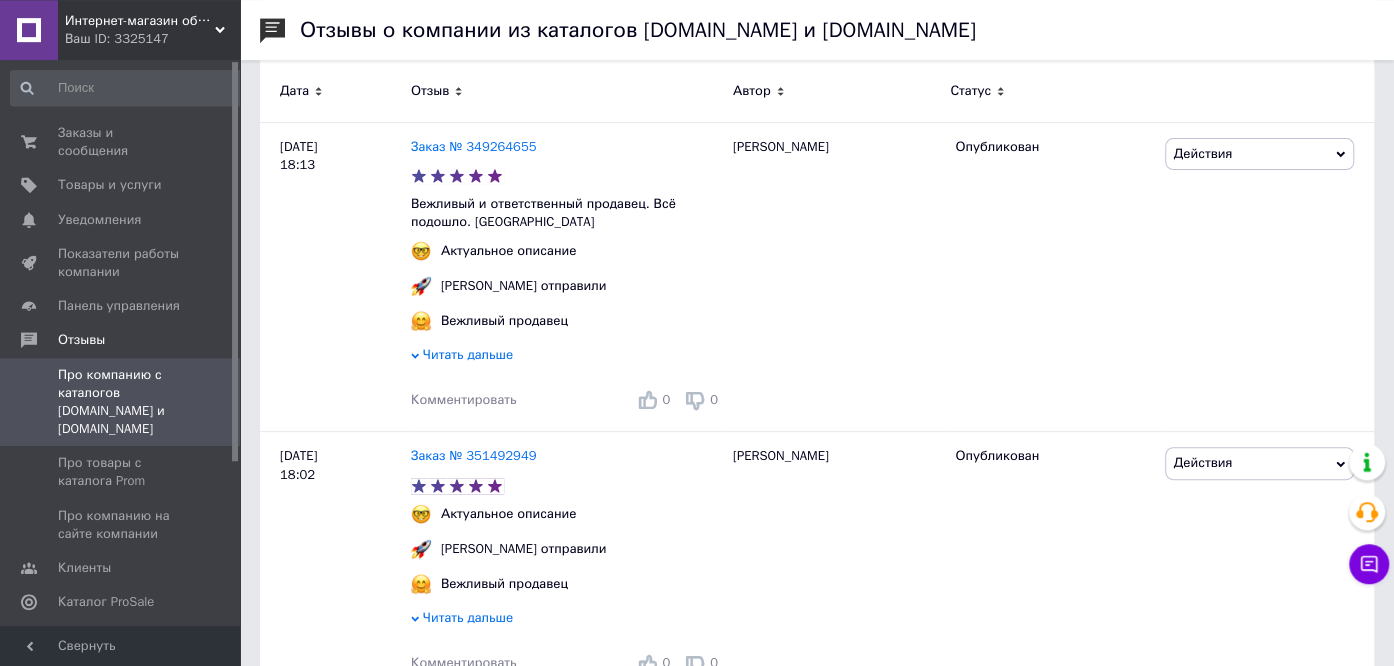scroll, scrollTop: 316, scrollLeft: 0, axis: vertical 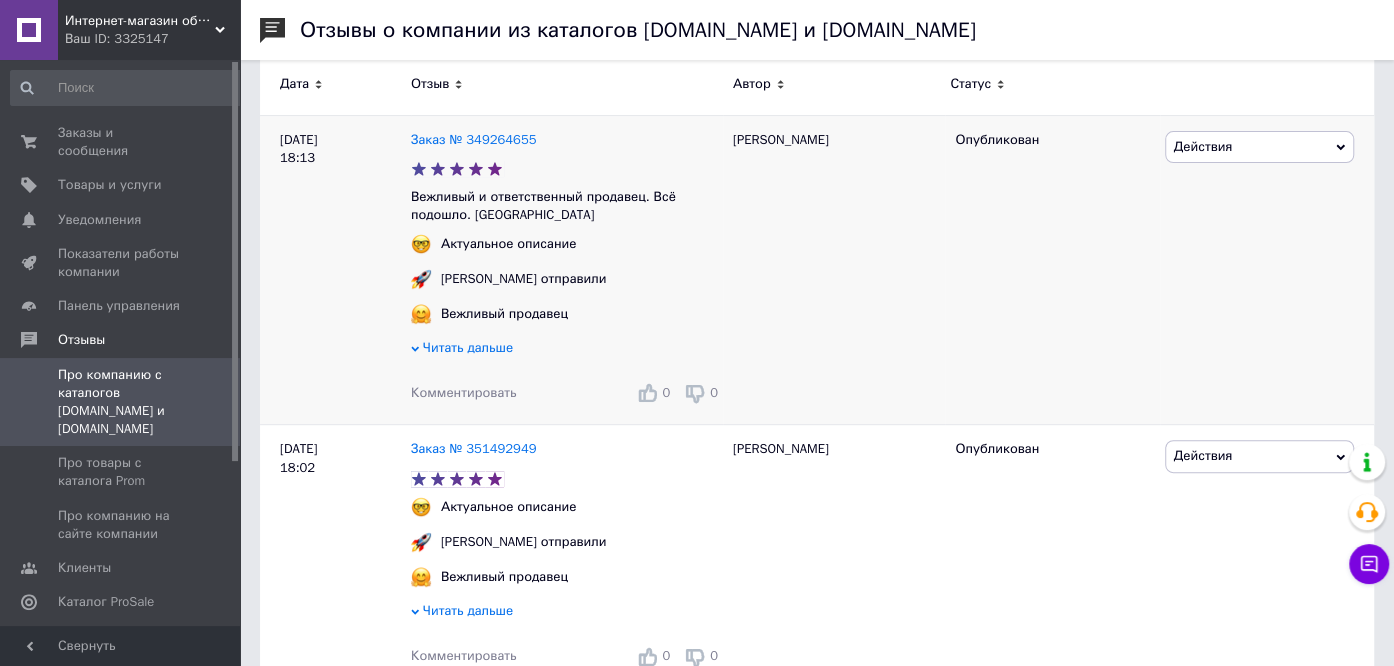 click on "Читать дальше" at bounding box center (468, 347) 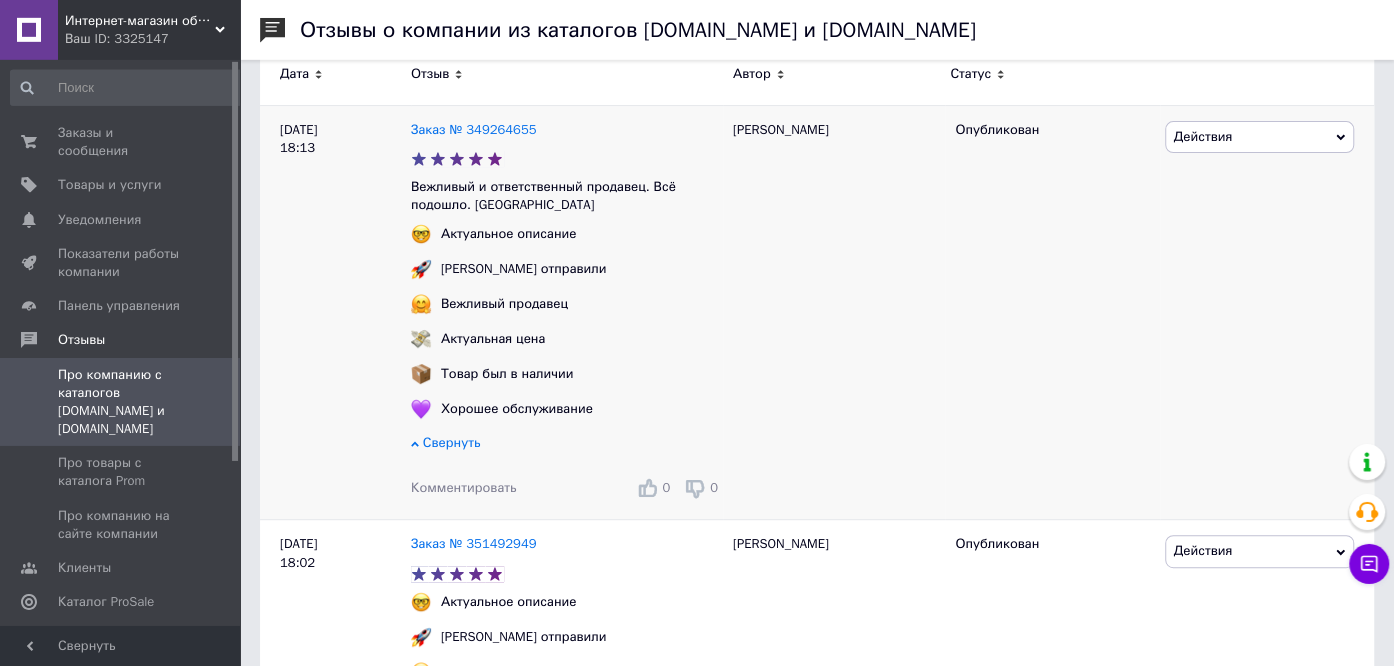 scroll, scrollTop: 211, scrollLeft: 0, axis: vertical 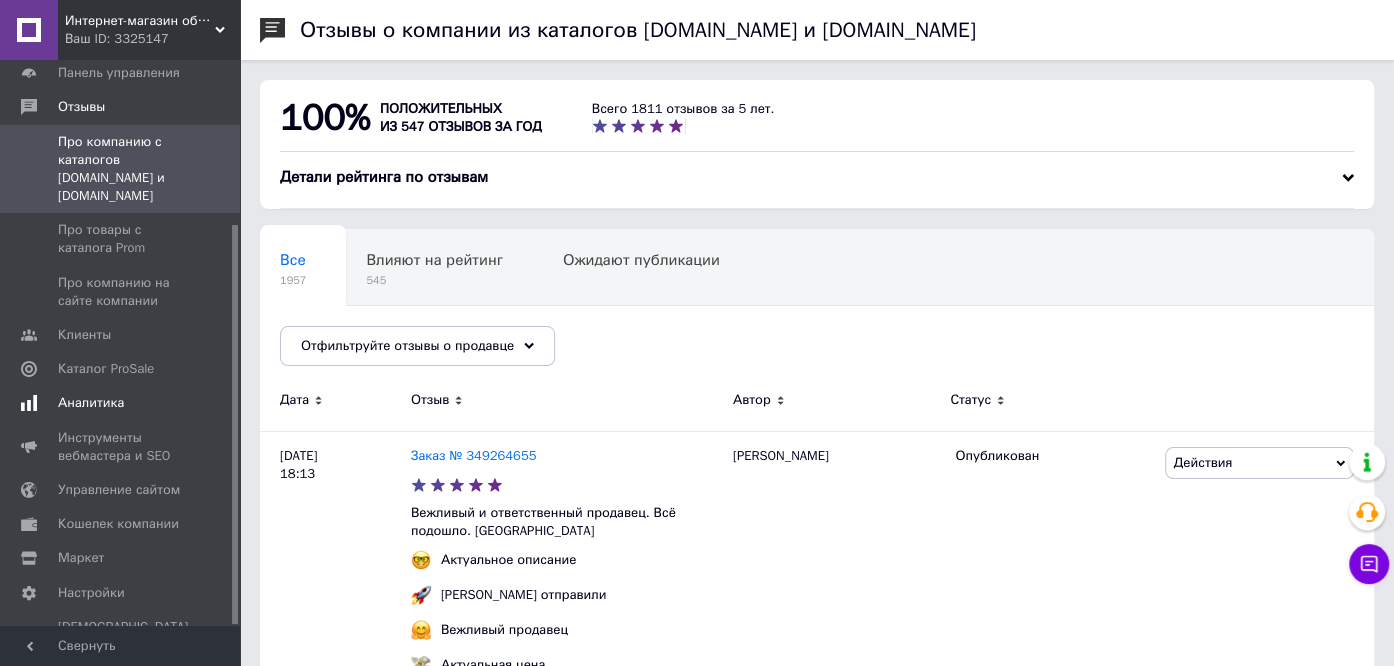 click on "Аналитика" at bounding box center [91, 403] 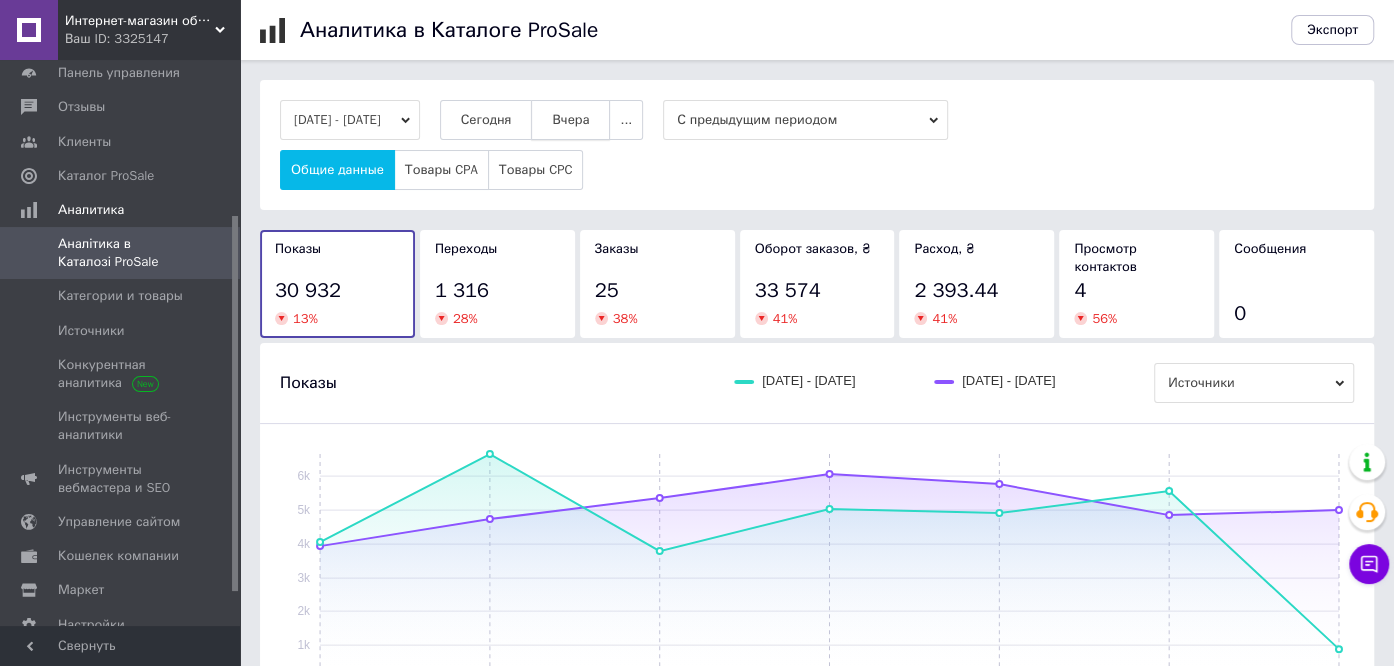 click on "Вчера" at bounding box center (570, 120) 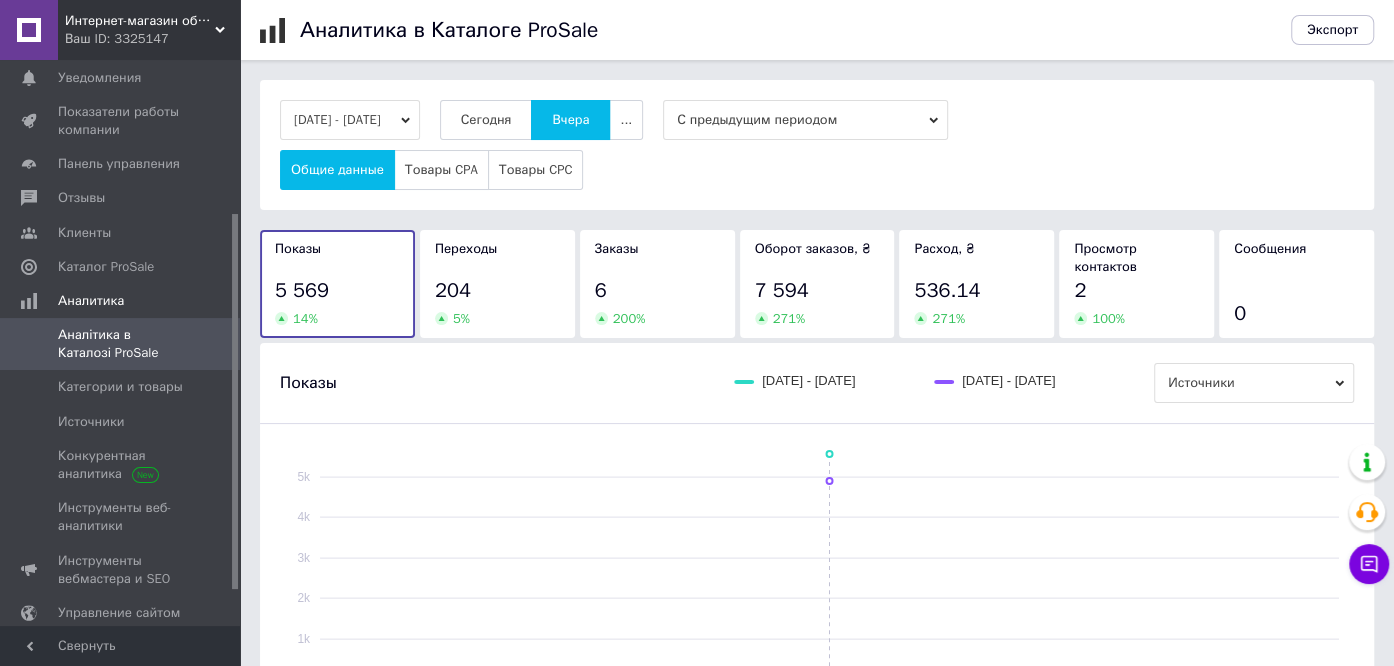 scroll, scrollTop: 0, scrollLeft: 0, axis: both 